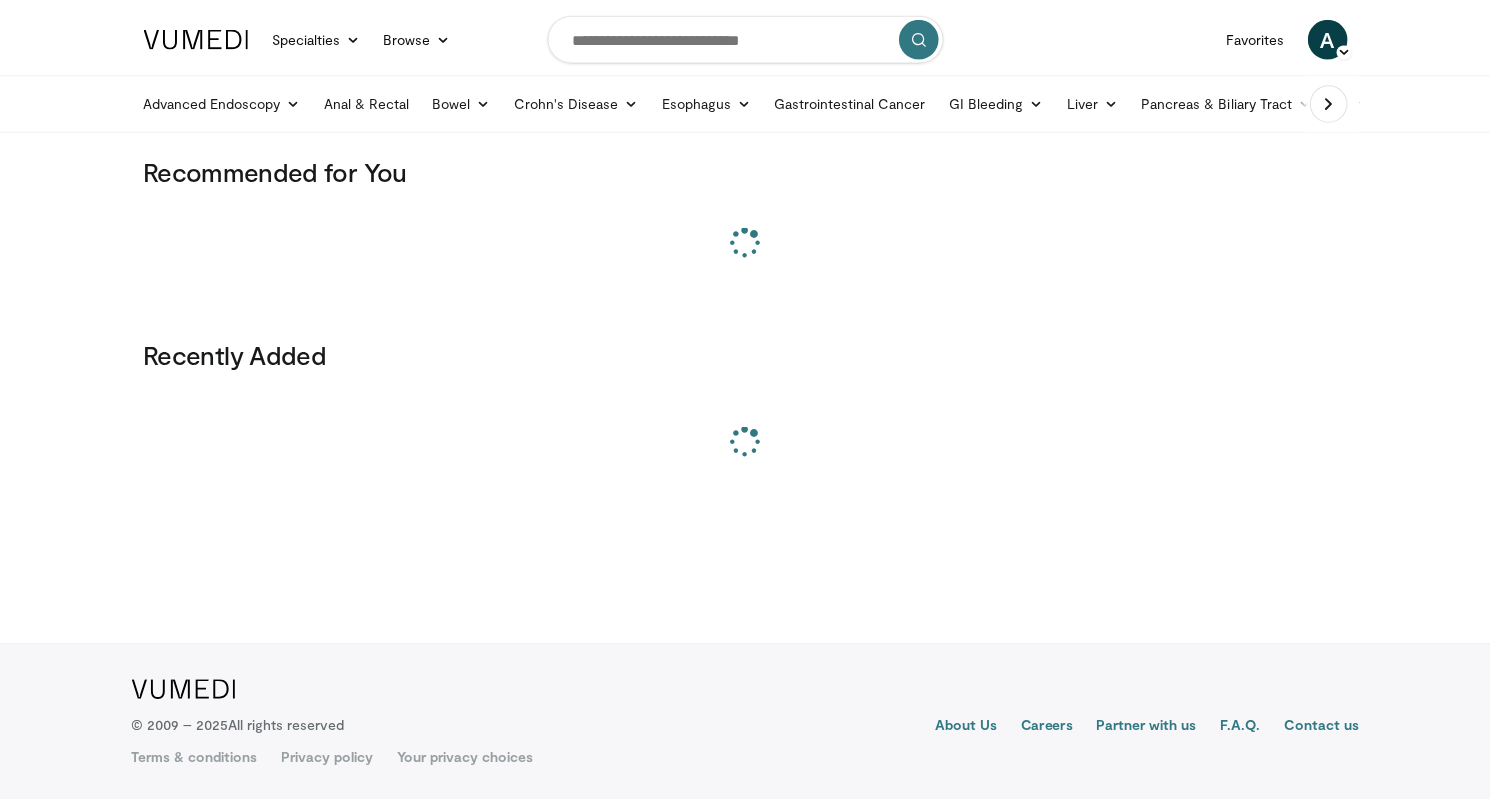 scroll, scrollTop: 0, scrollLeft: 0, axis: both 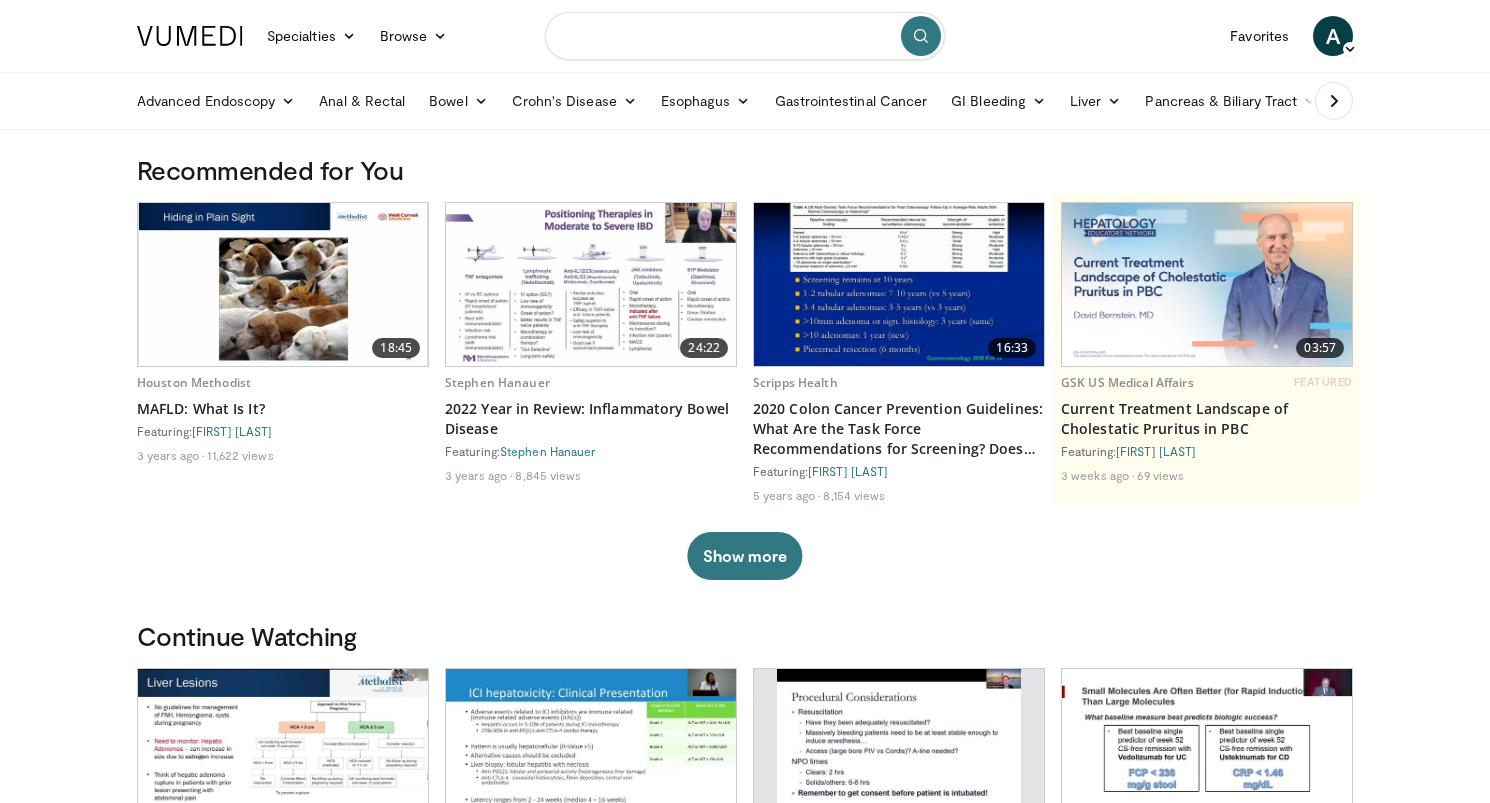 click at bounding box center (745, 36) 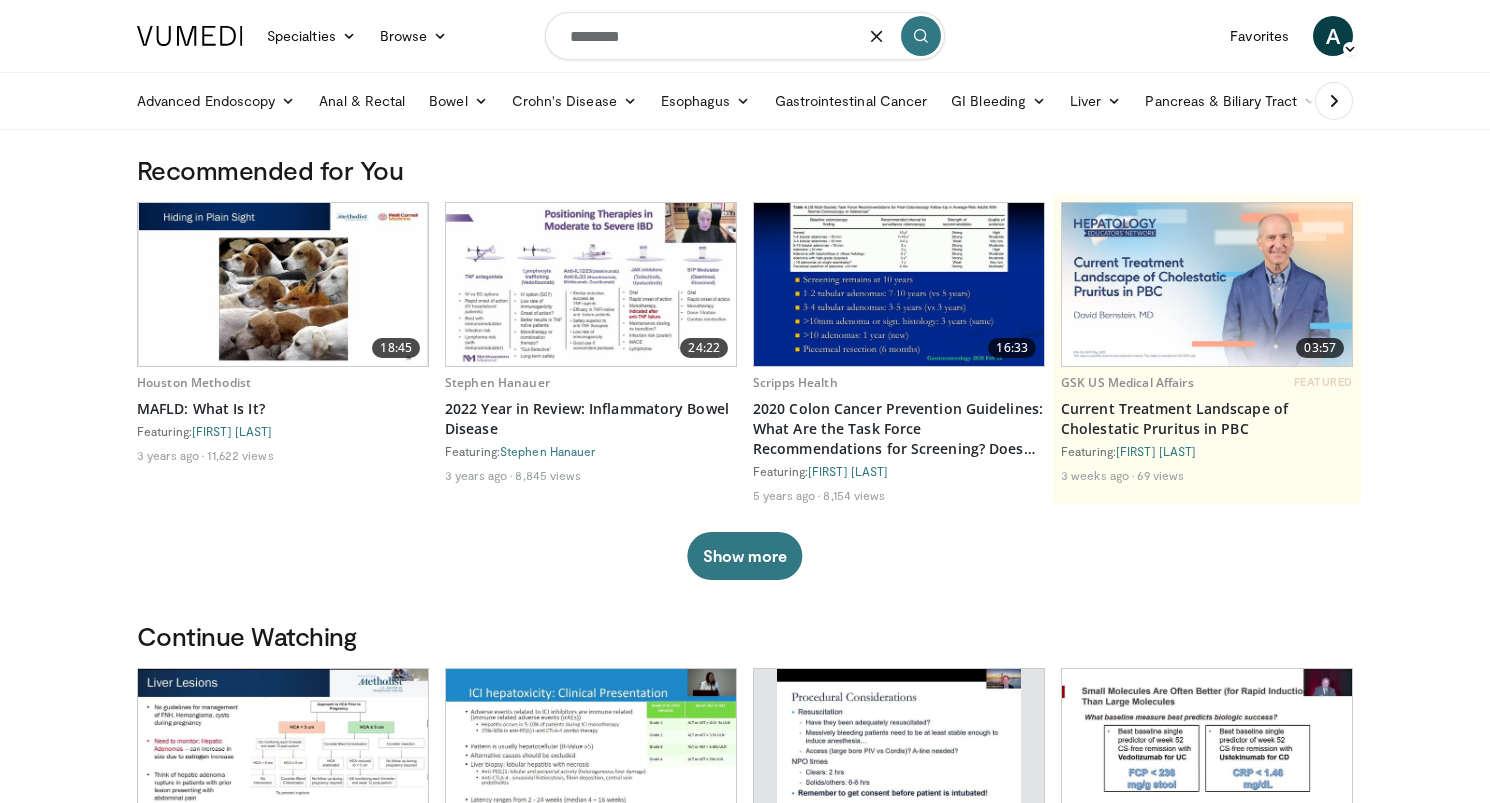 type on "*********" 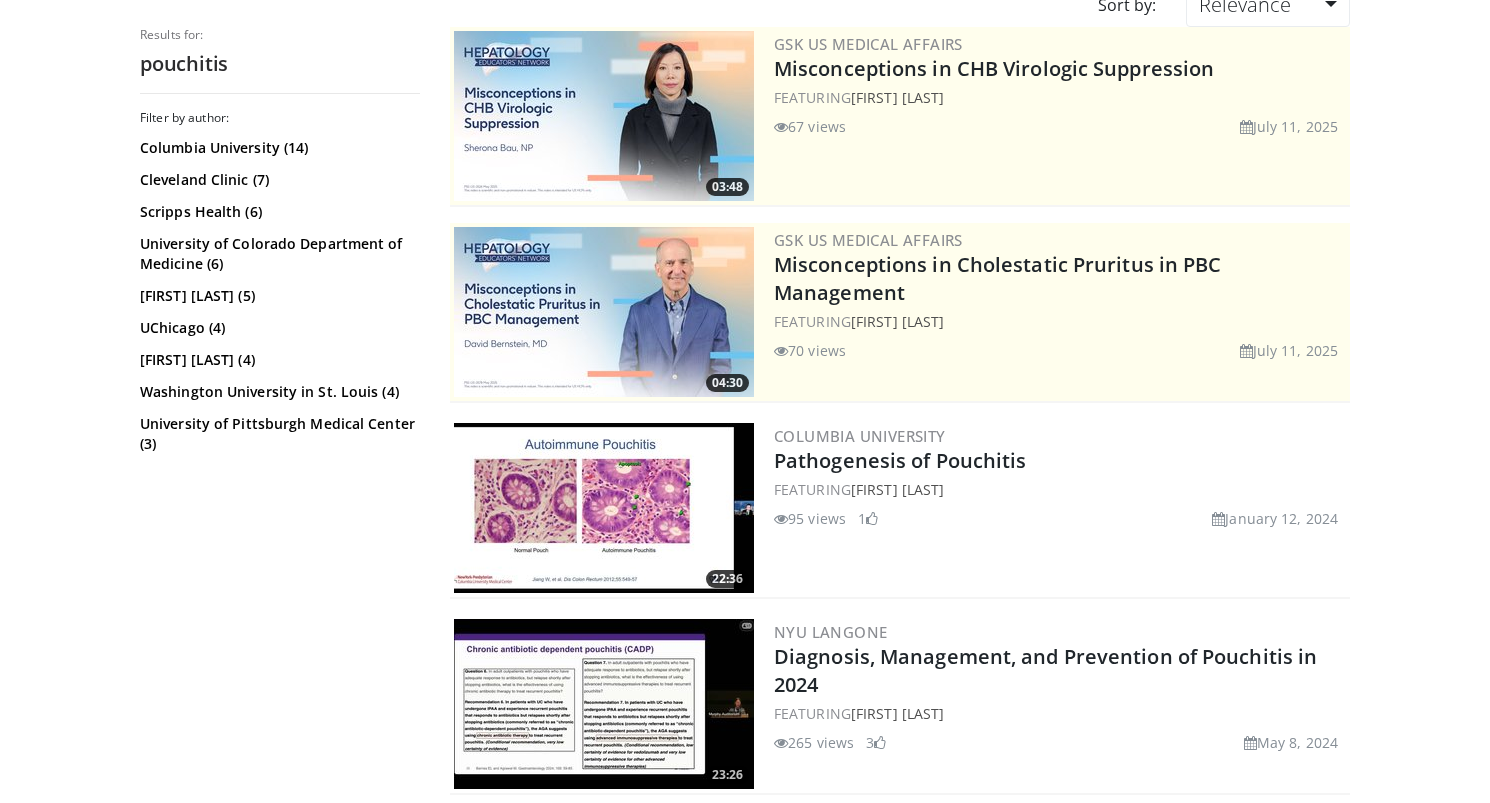 scroll, scrollTop: 540, scrollLeft: 0, axis: vertical 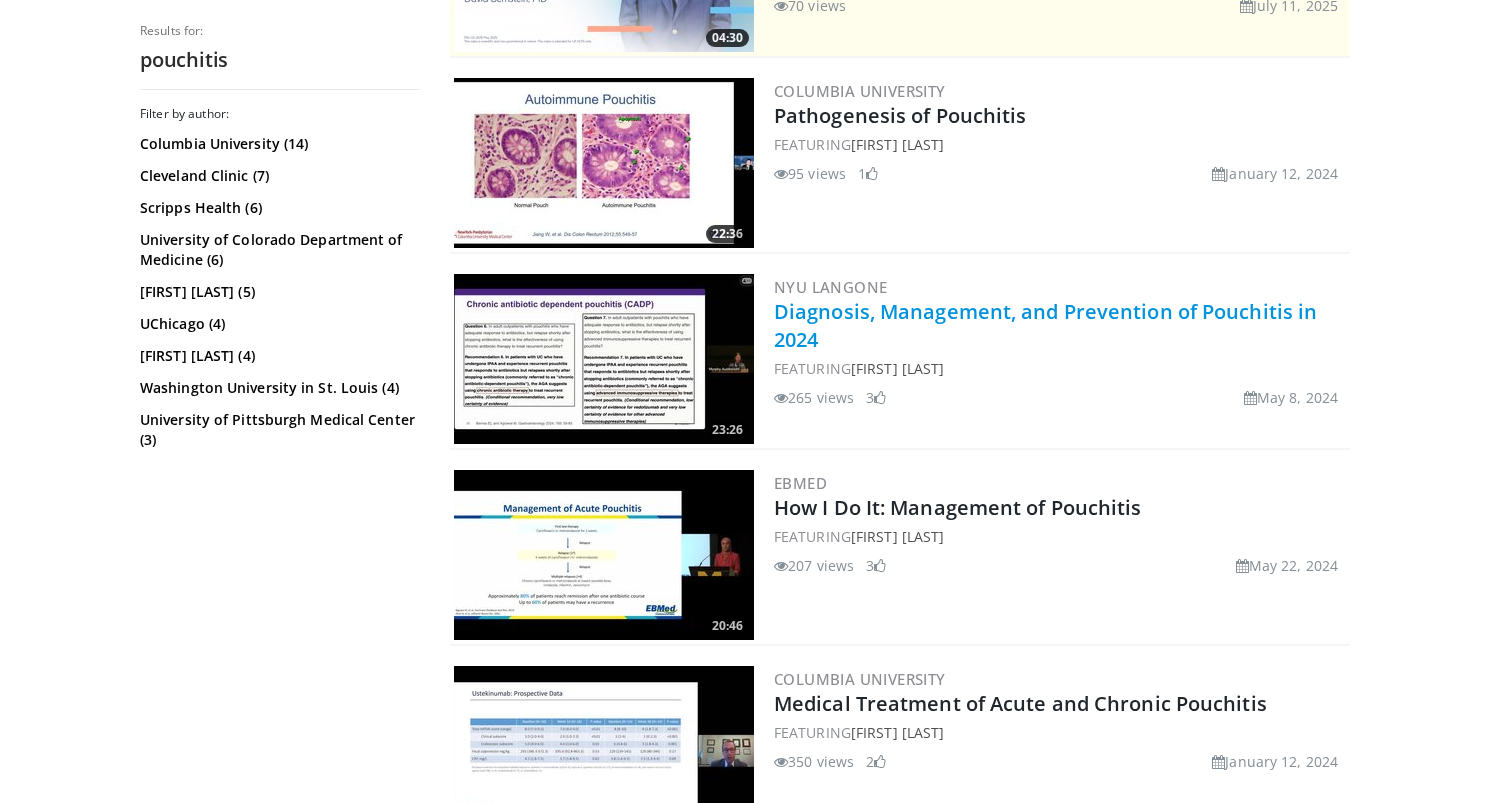 click on "Diagnosis, Management, and Prevention of Pouchitis in 2024" at bounding box center [1045, 325] 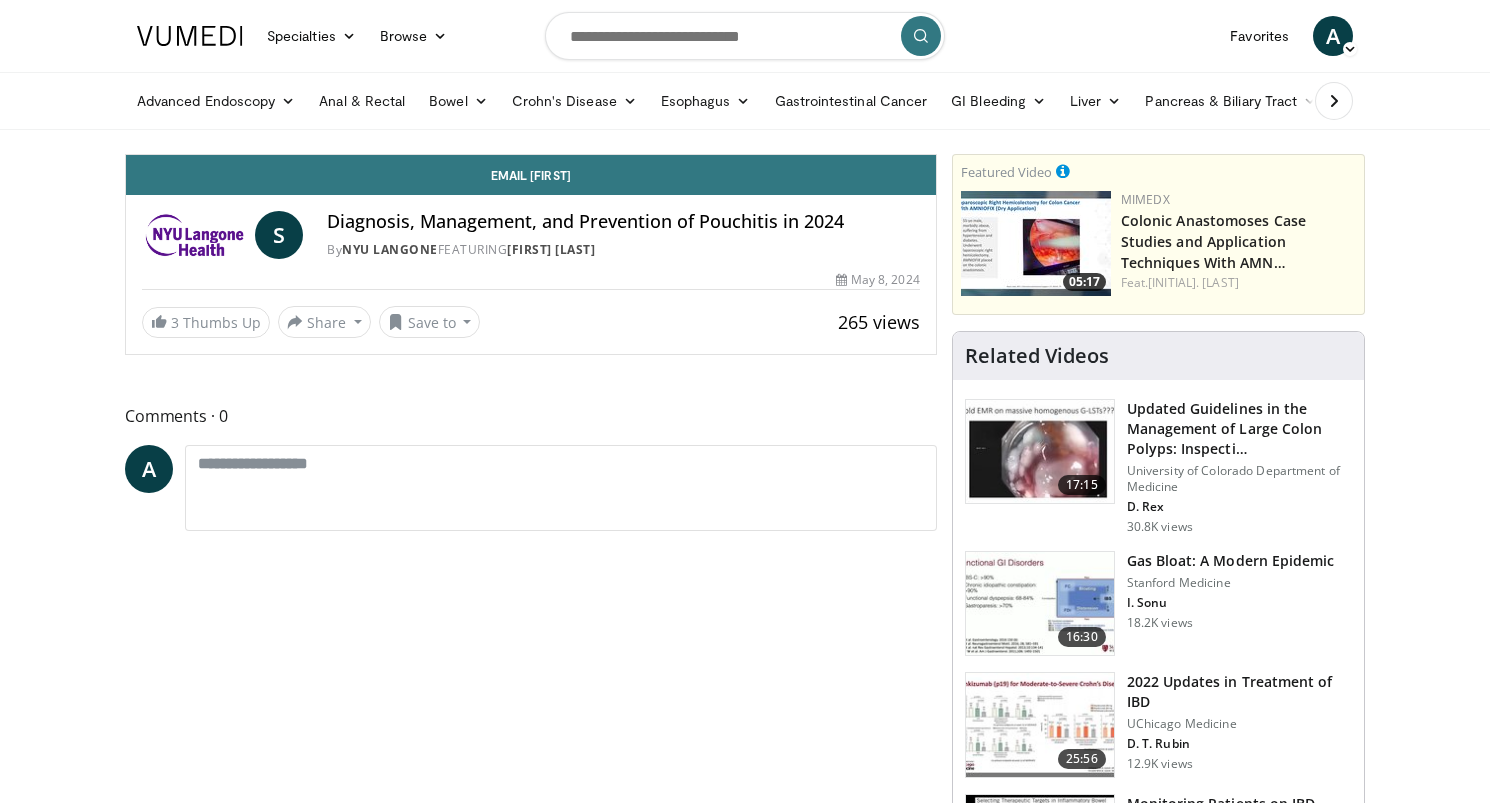 scroll, scrollTop: 0, scrollLeft: 0, axis: both 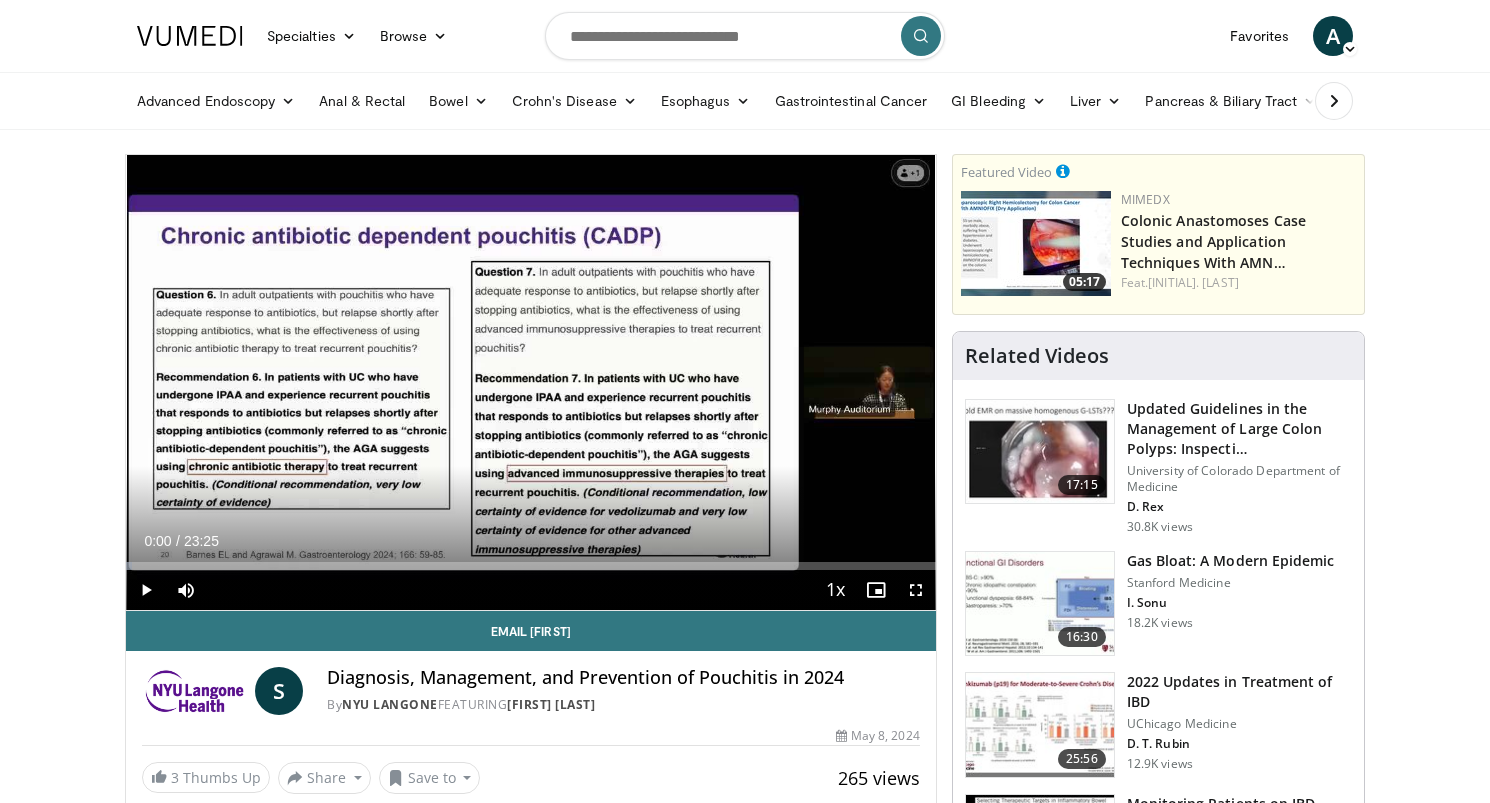 click at bounding box center (146, 590) 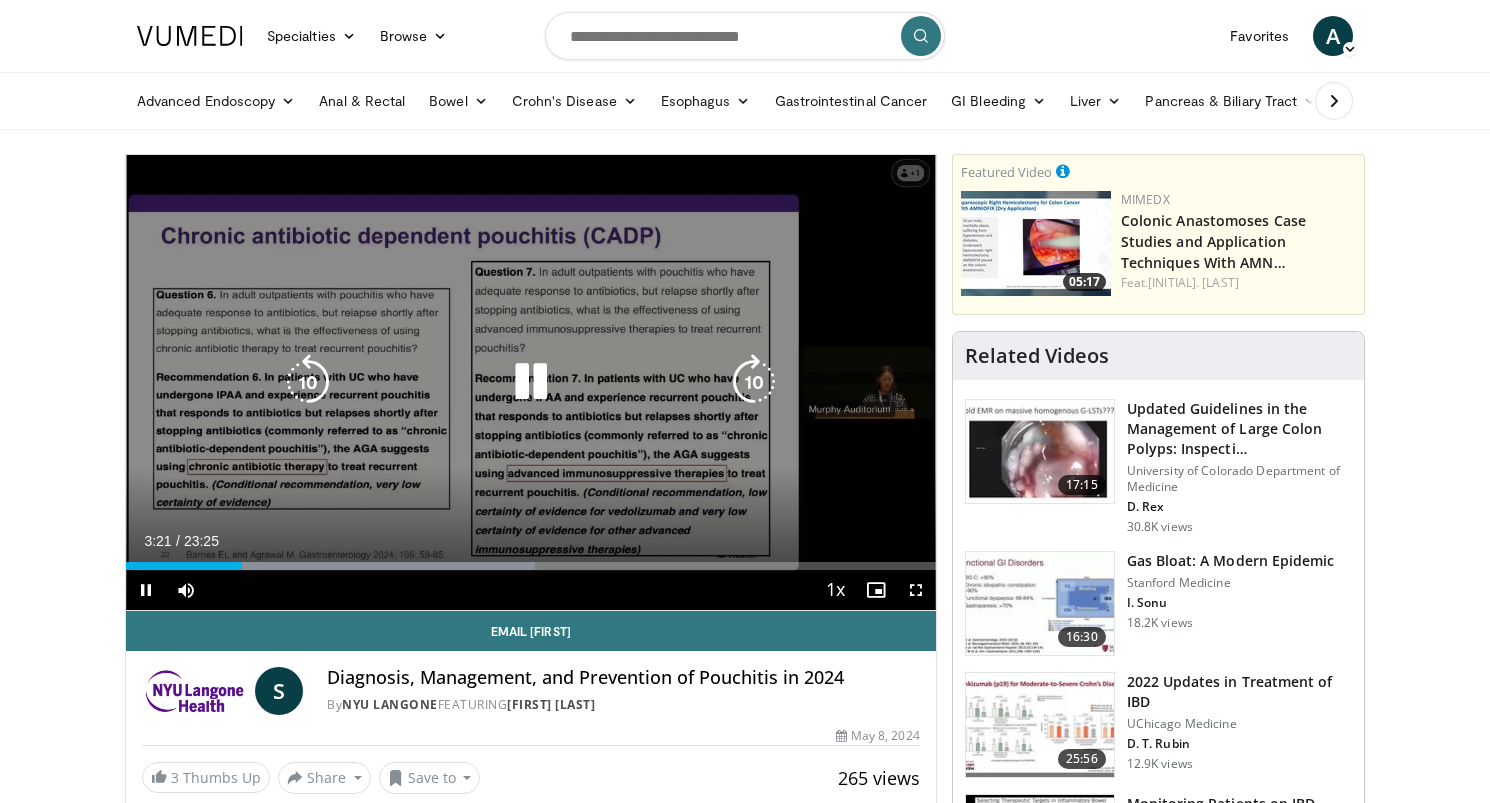 click at bounding box center (531, 382) 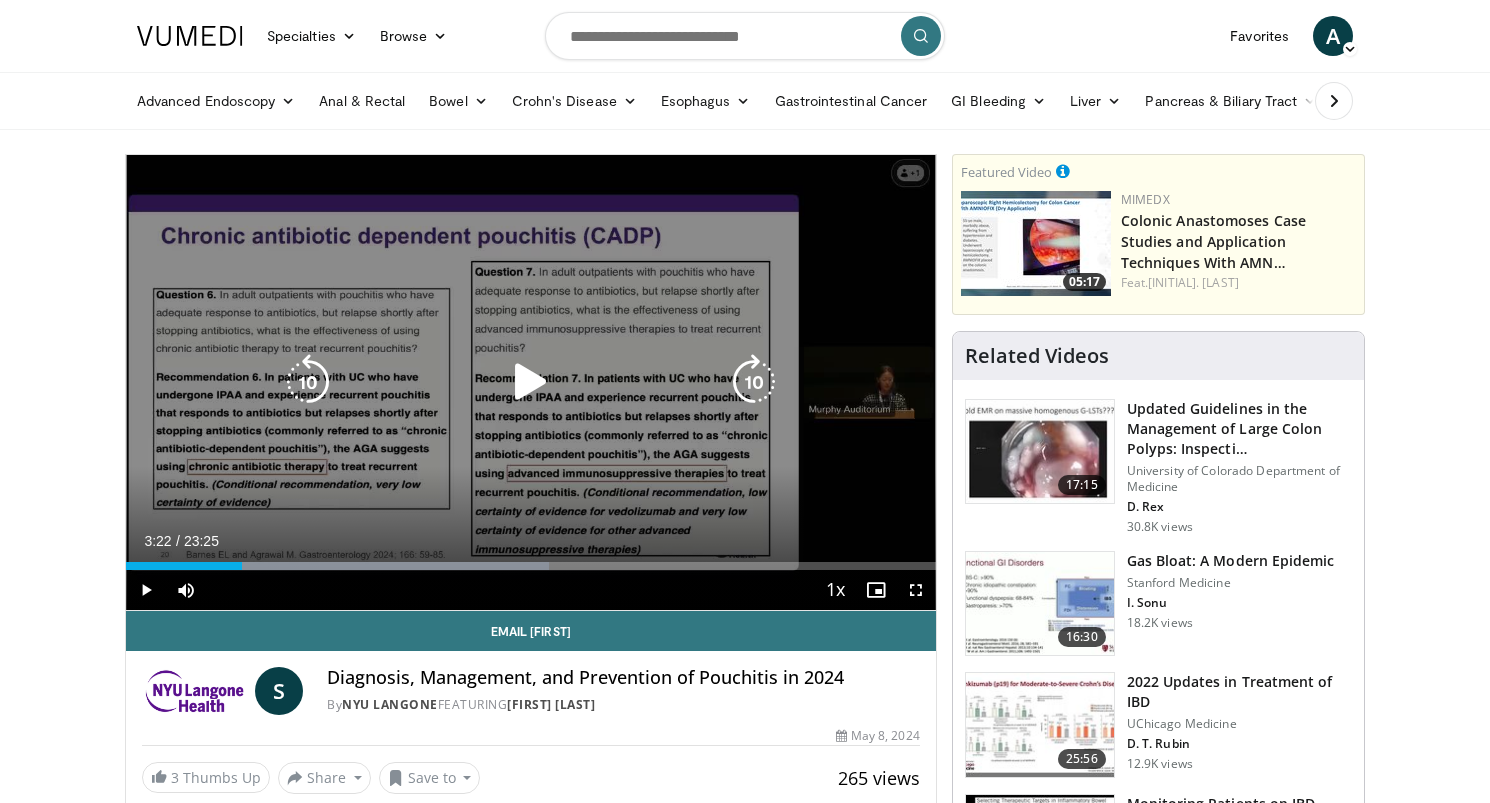 click on "10 seconds
Tap to unmute" at bounding box center (531, 382) 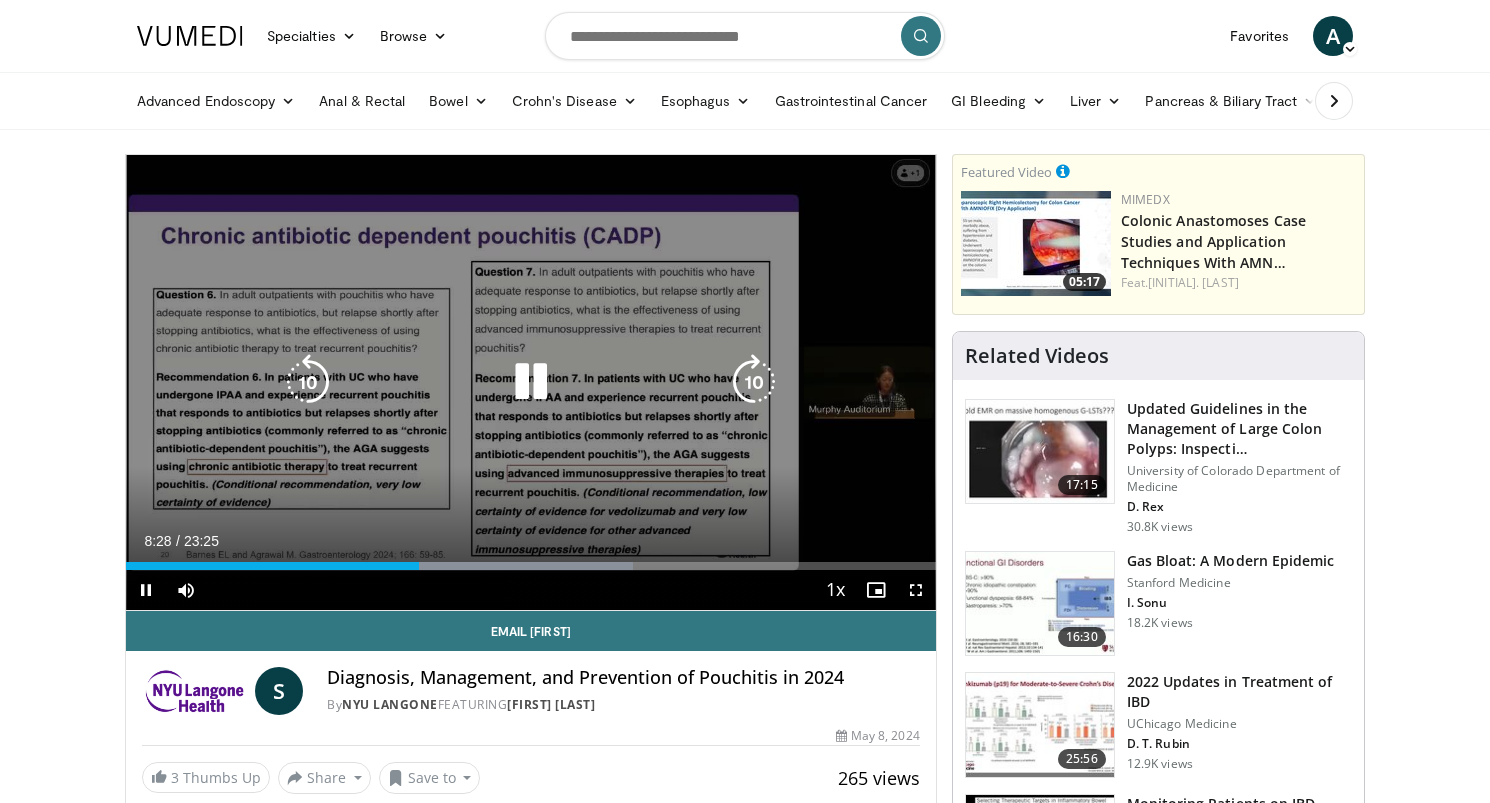 click on "10 seconds
Tap to unmute" at bounding box center [531, 382] 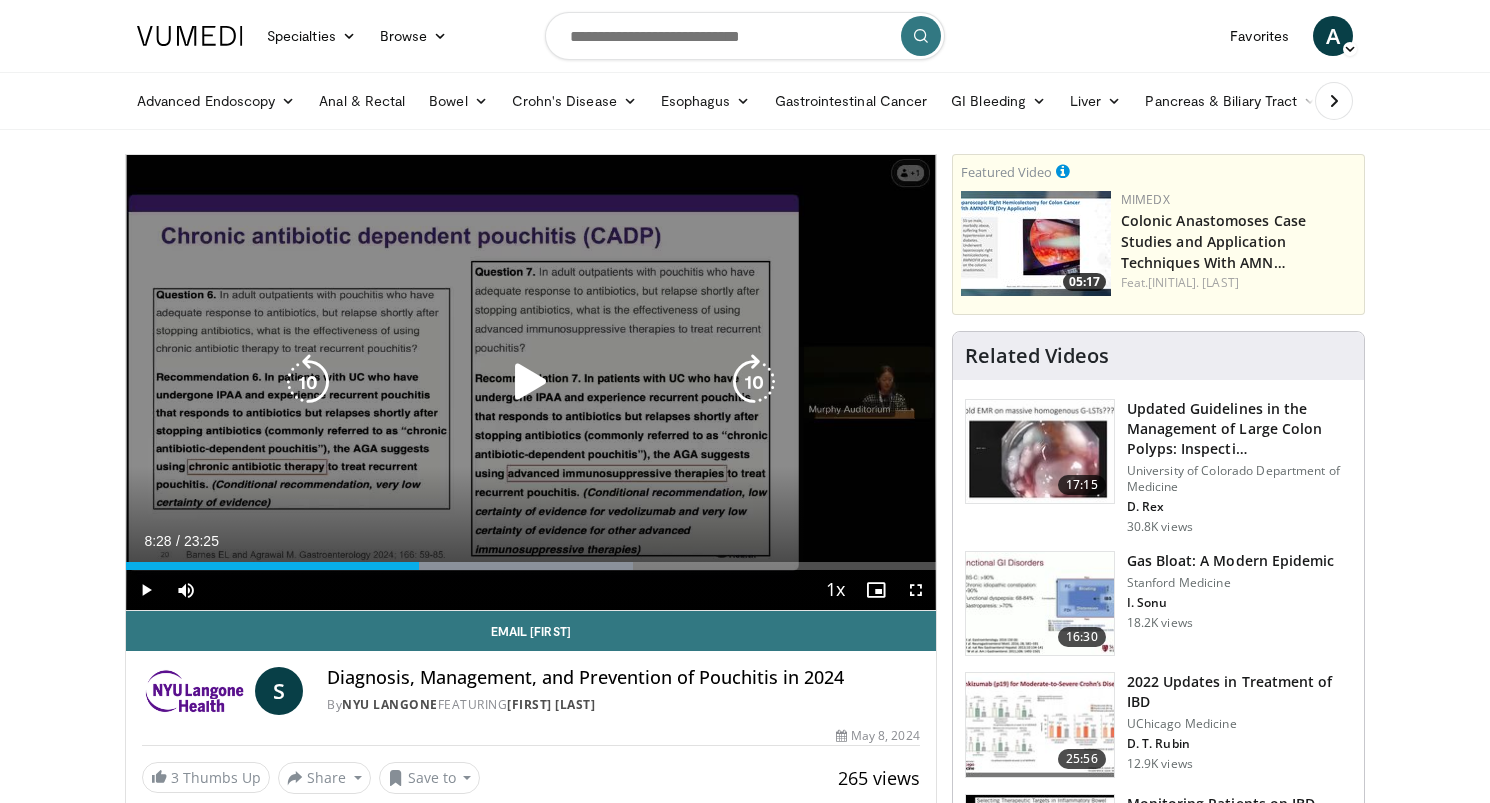 click at bounding box center [531, 382] 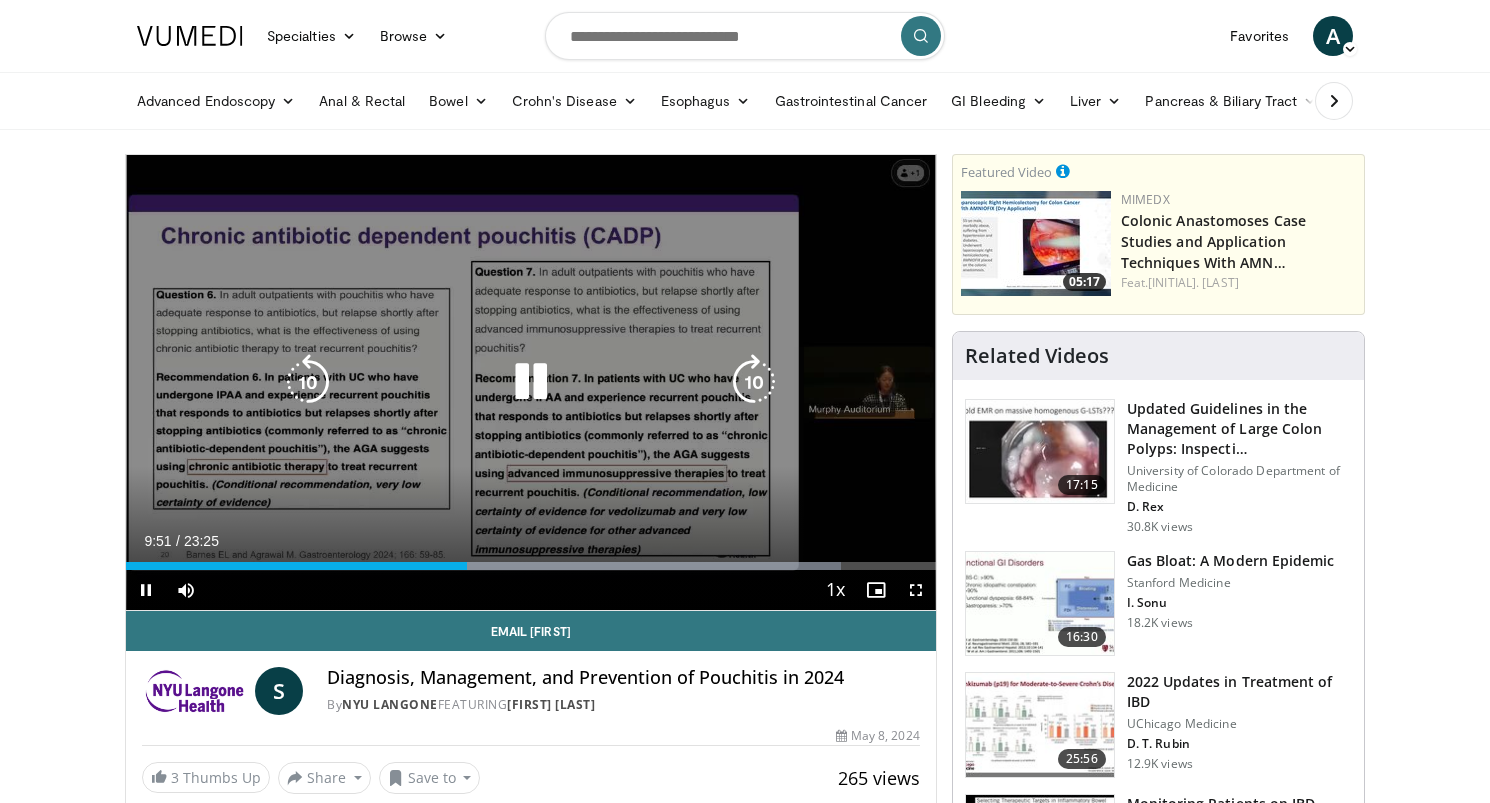 click at bounding box center (308, 382) 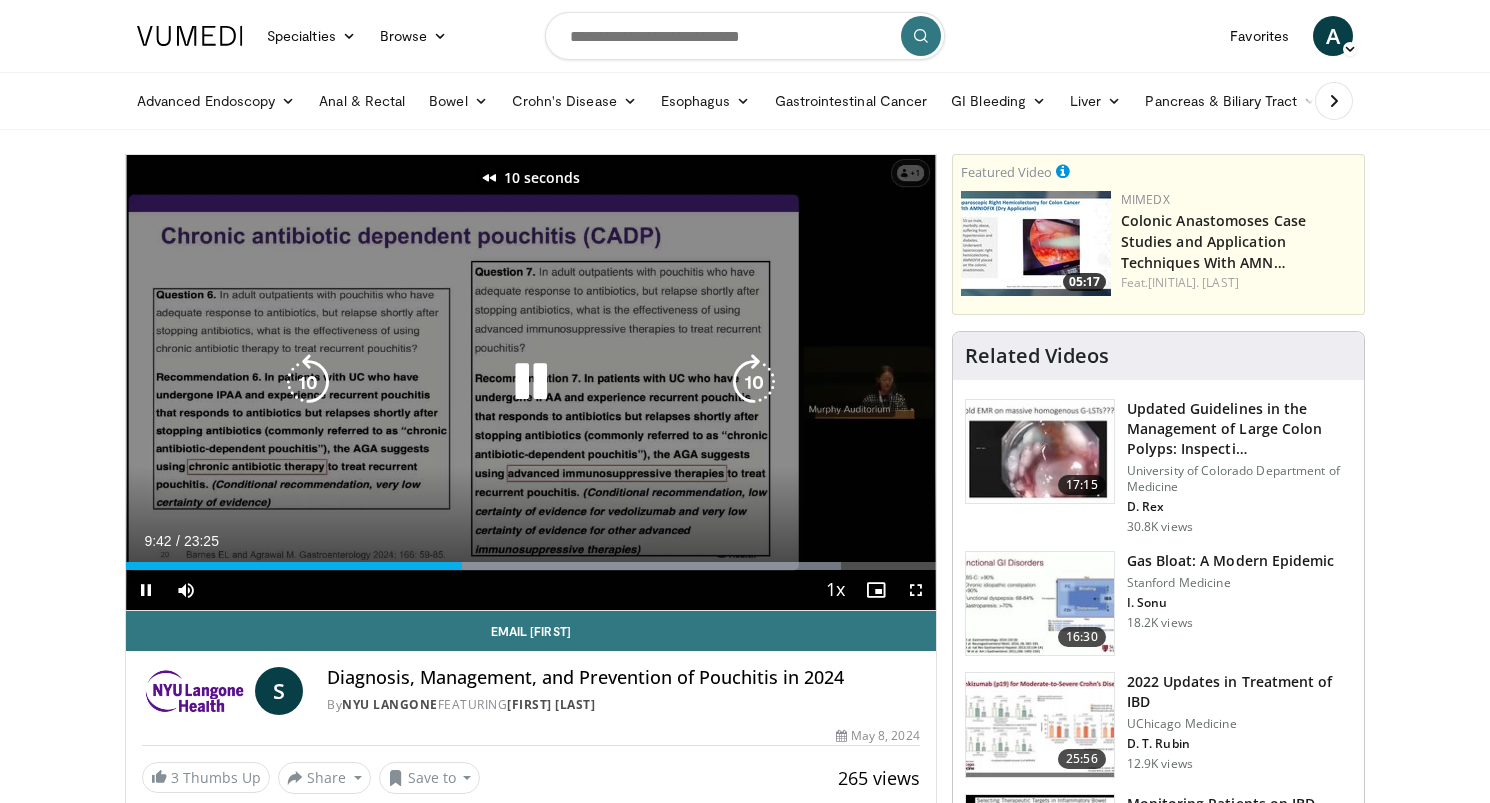 click at bounding box center [308, 382] 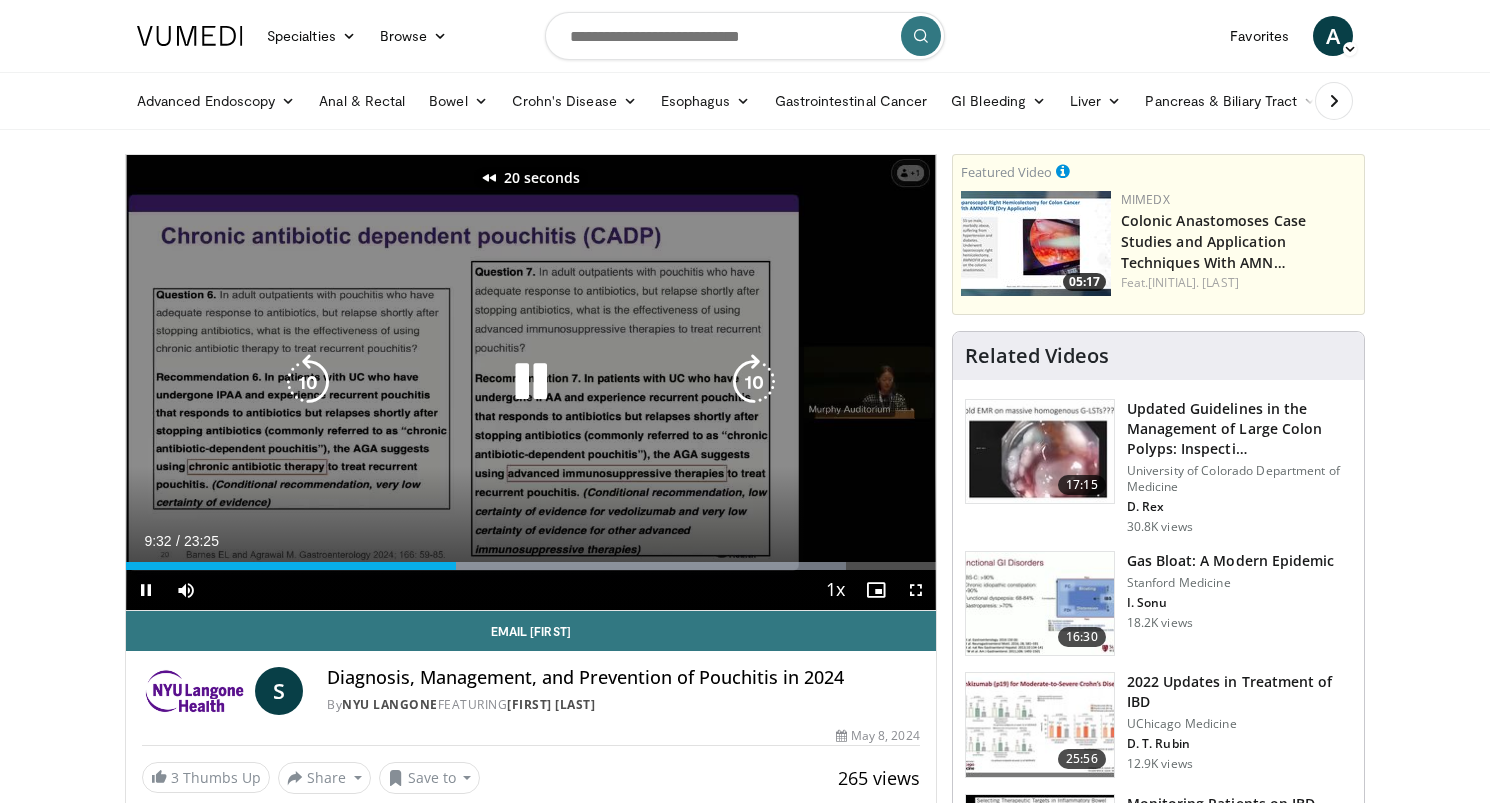 click at bounding box center [308, 382] 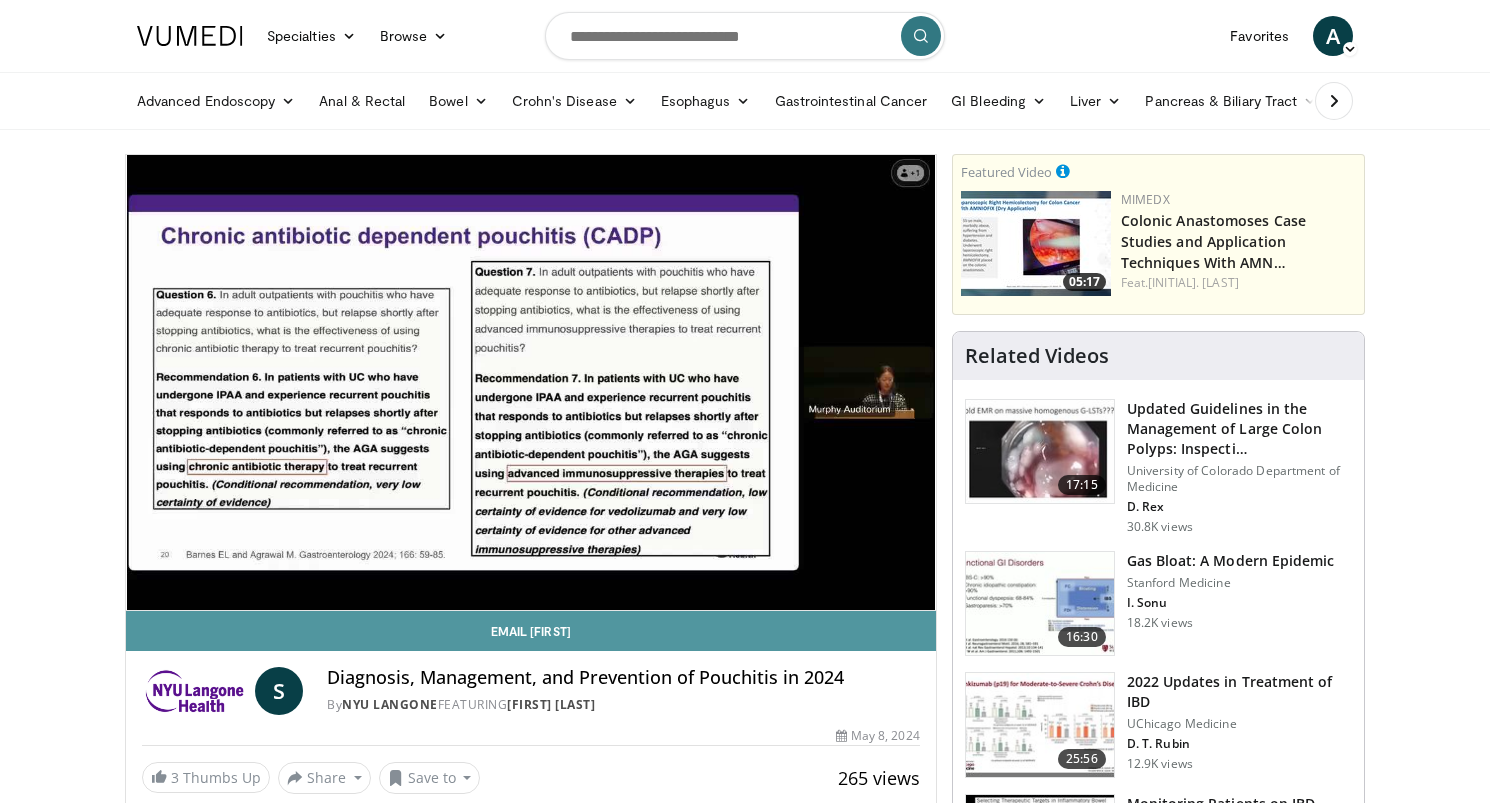 click on "Email
Shannon" at bounding box center (531, 631) 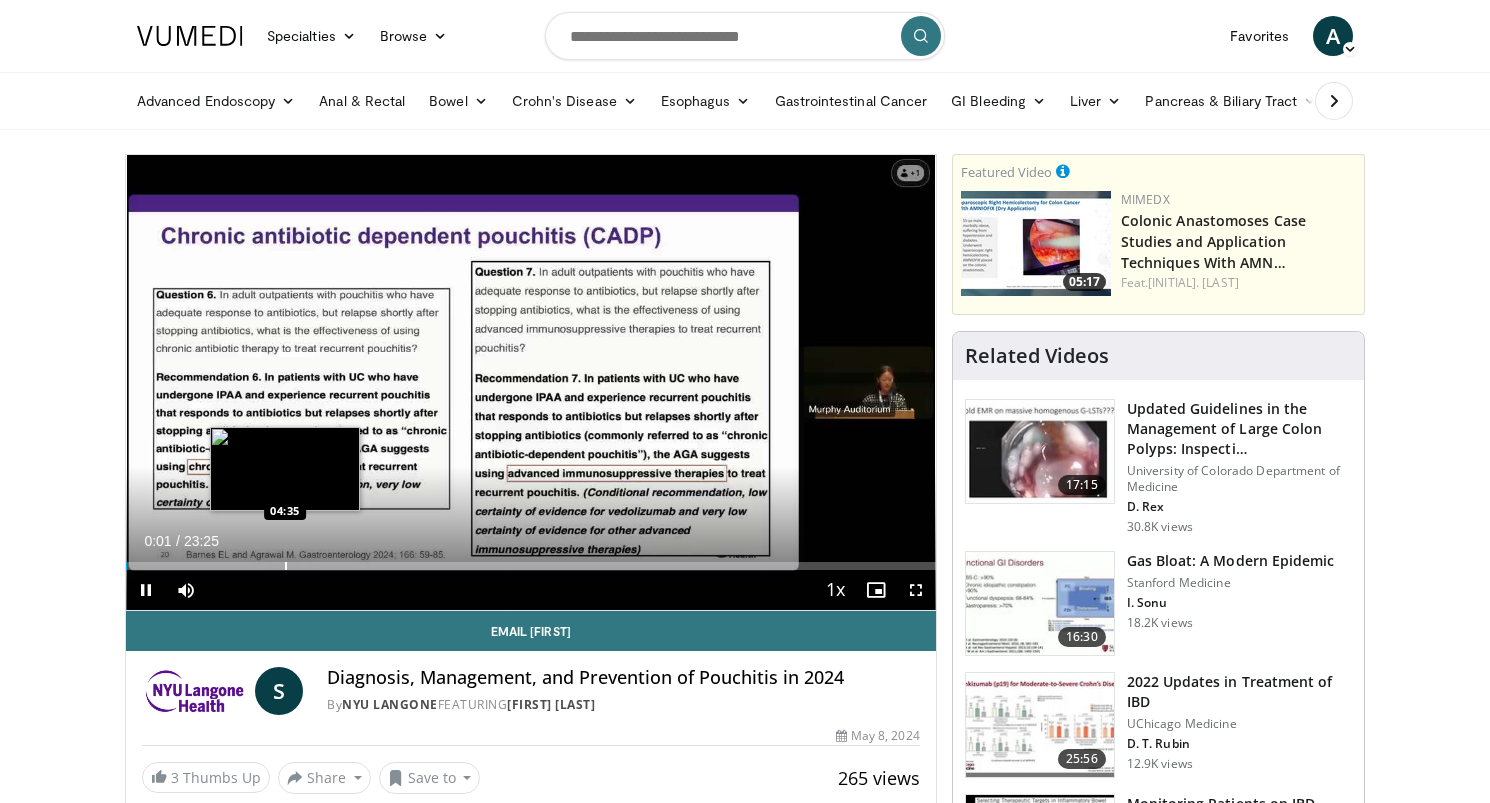 click at bounding box center (286, 566) 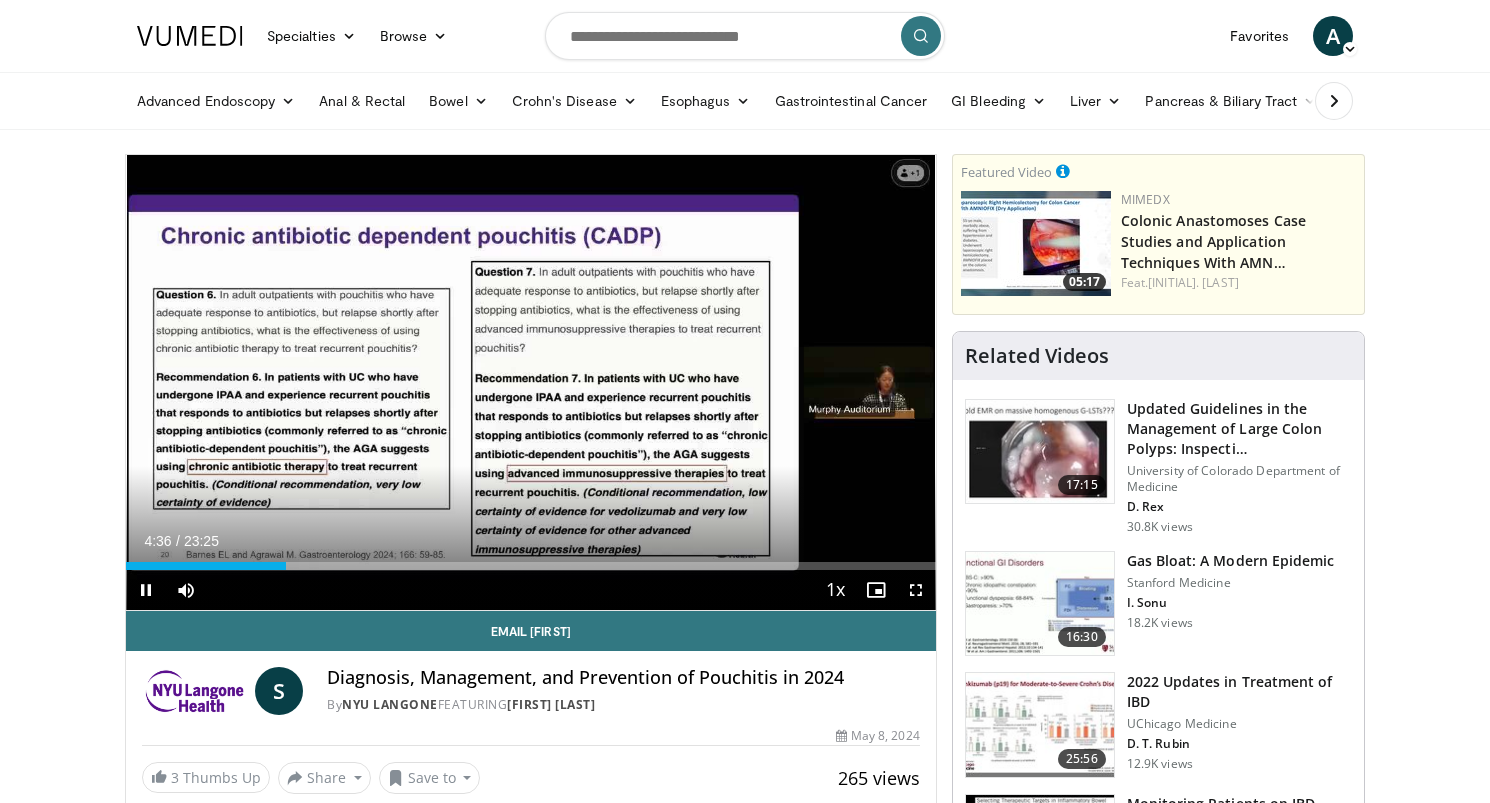 click at bounding box center (916, 590) 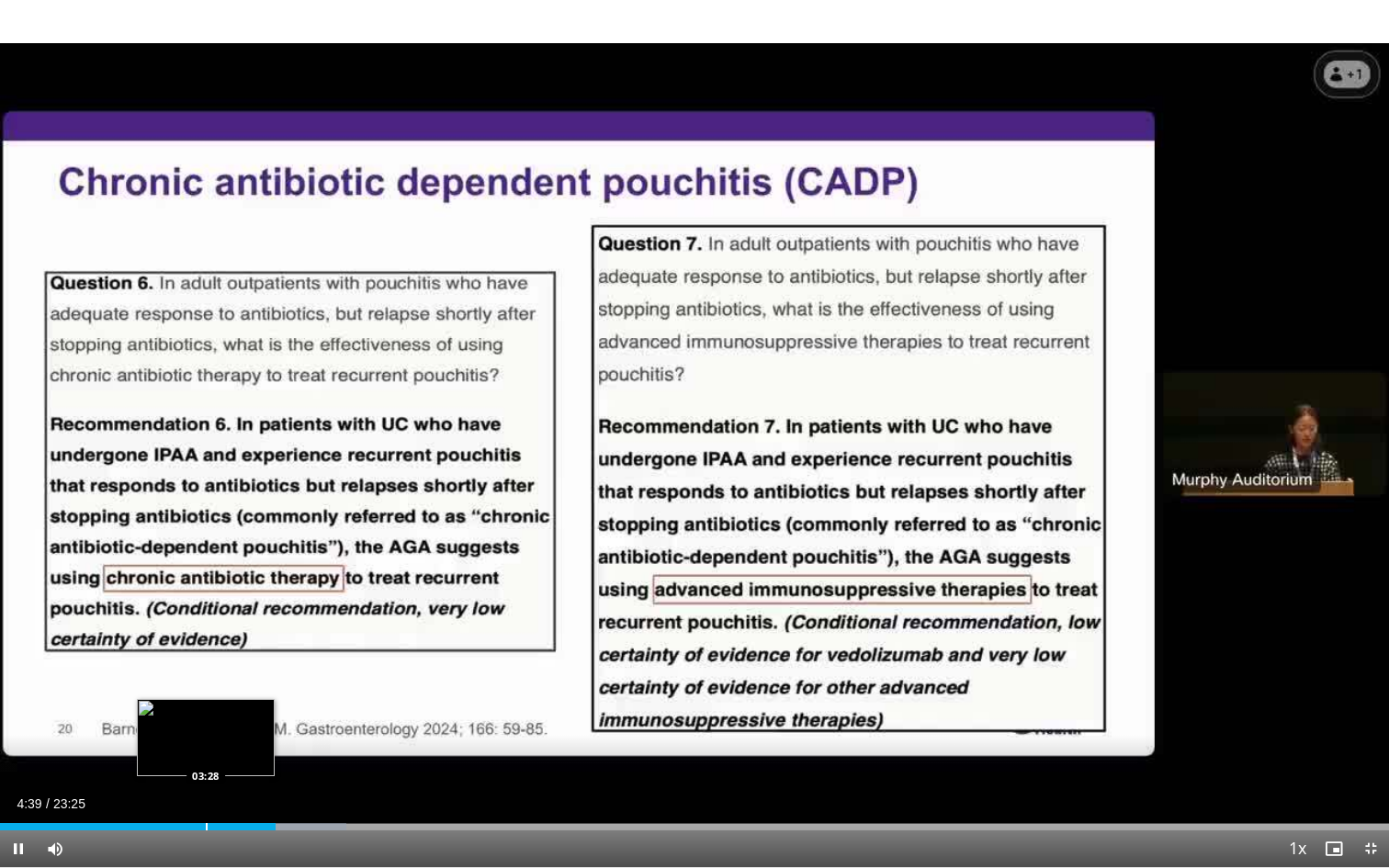 click on "Loaded :  24.91% 04:39 03:28" at bounding box center (694, 821) 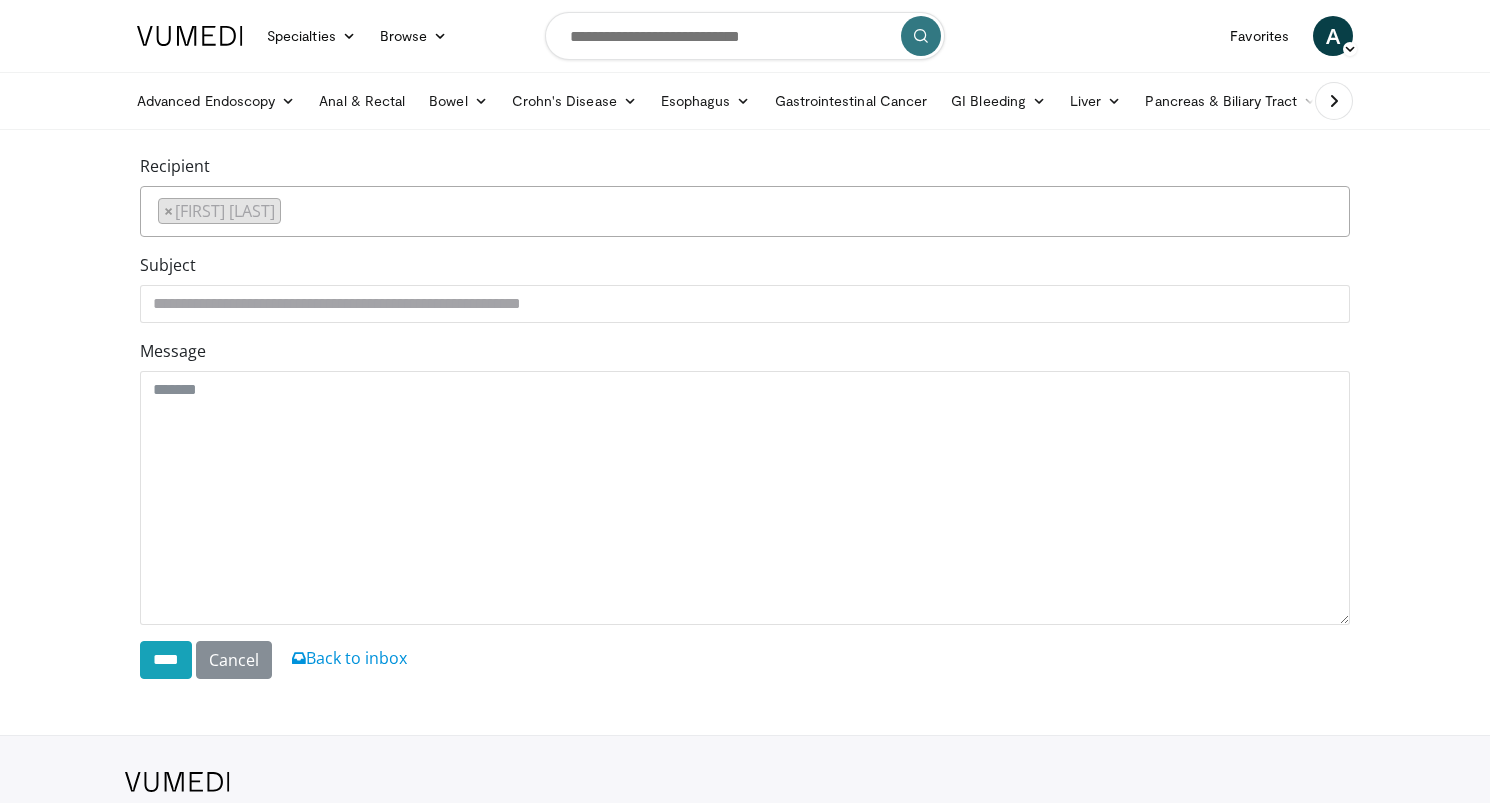 scroll, scrollTop: 0, scrollLeft: 0, axis: both 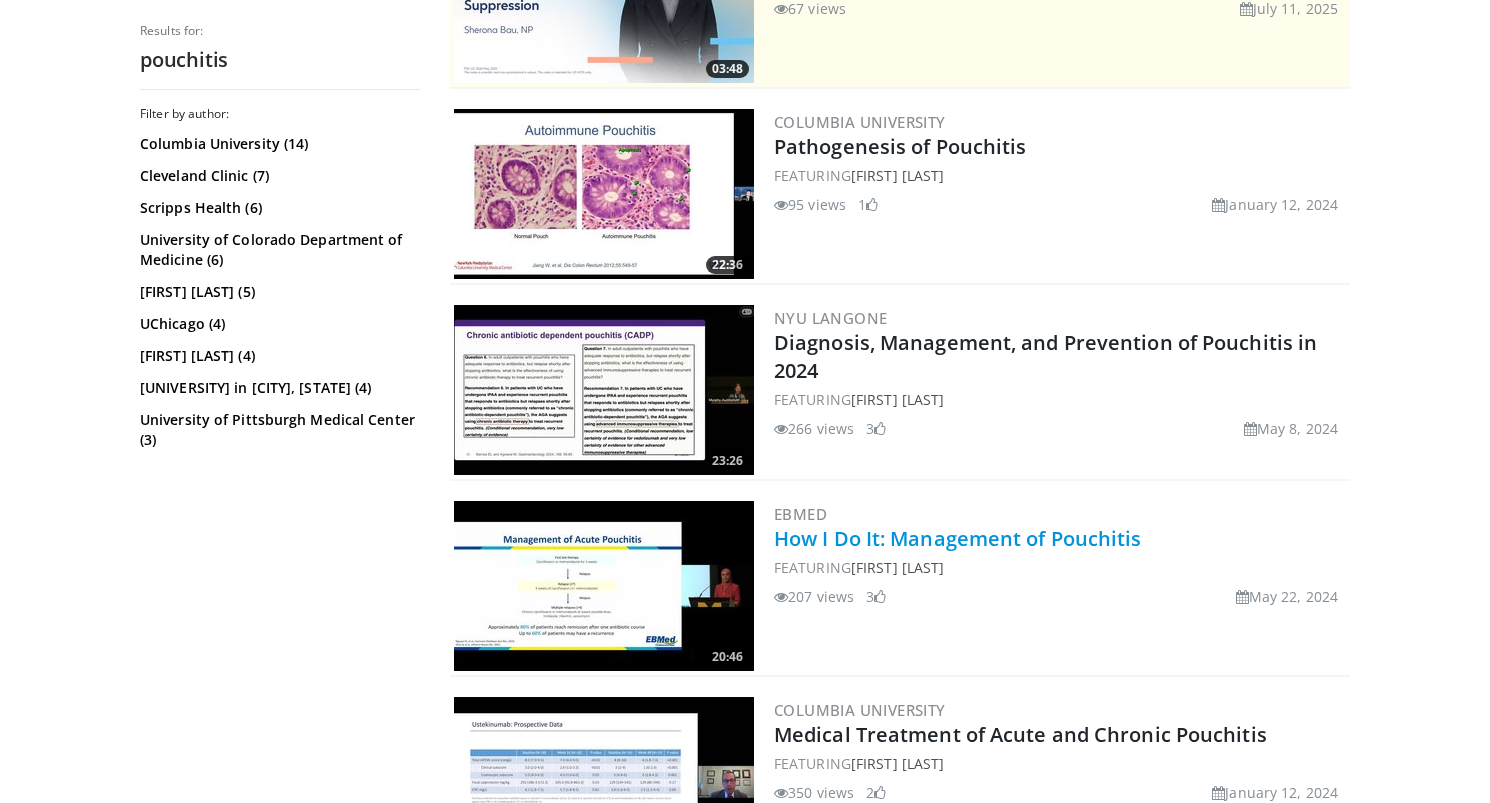 click on "How I Do It: Management of Pouchitis" at bounding box center (958, 538) 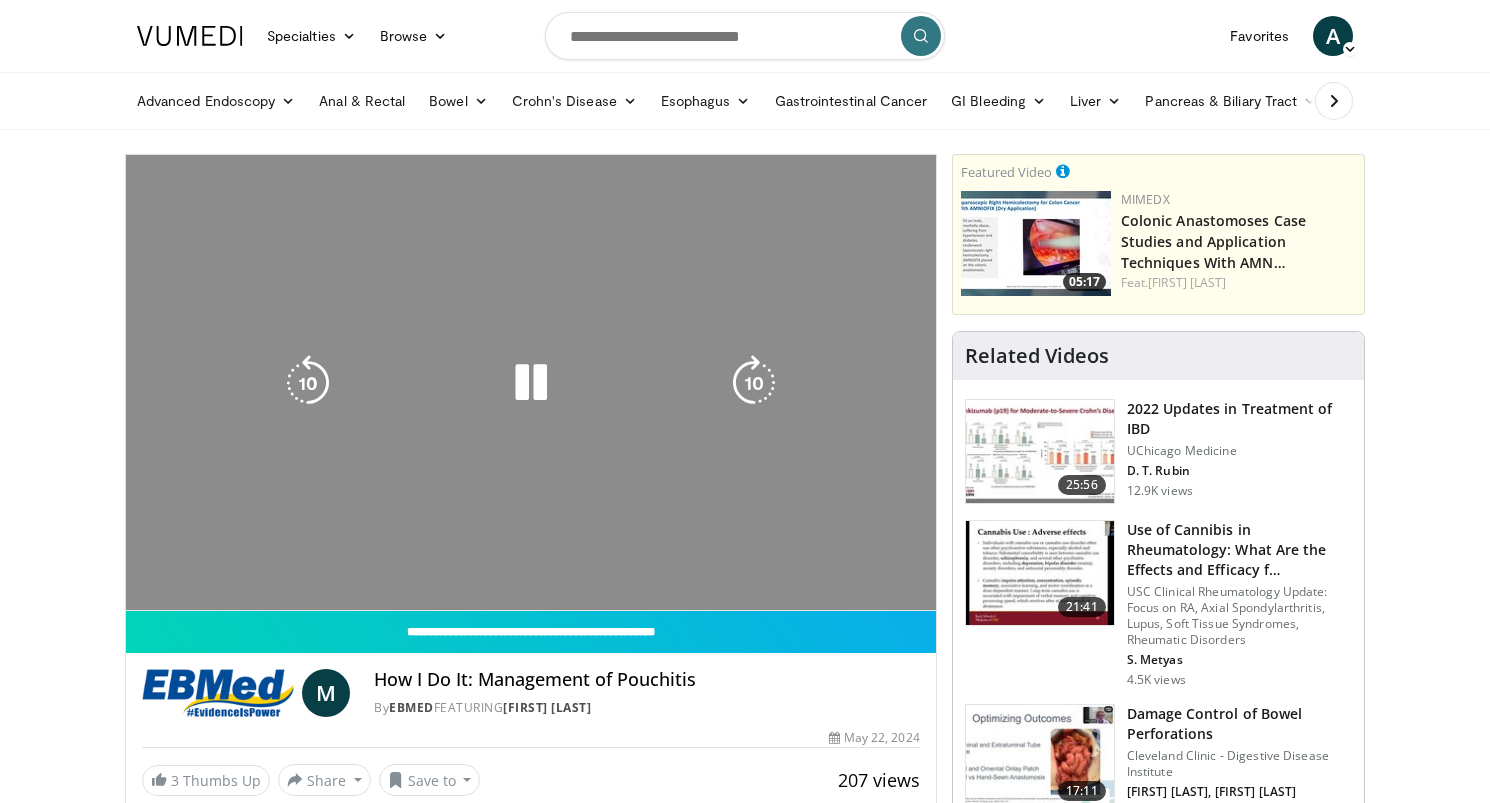 scroll, scrollTop: 0, scrollLeft: 0, axis: both 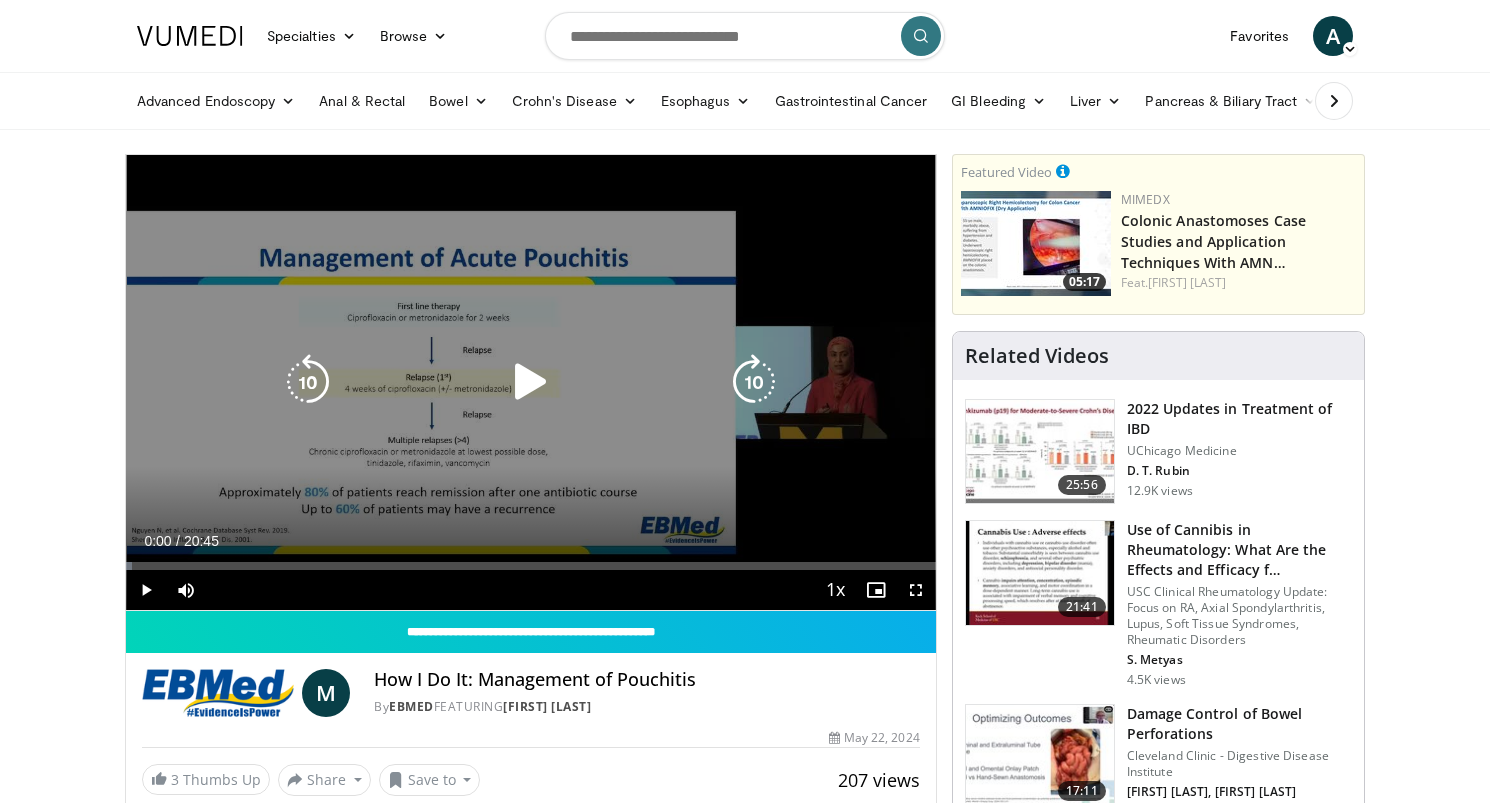 click at bounding box center (531, 382) 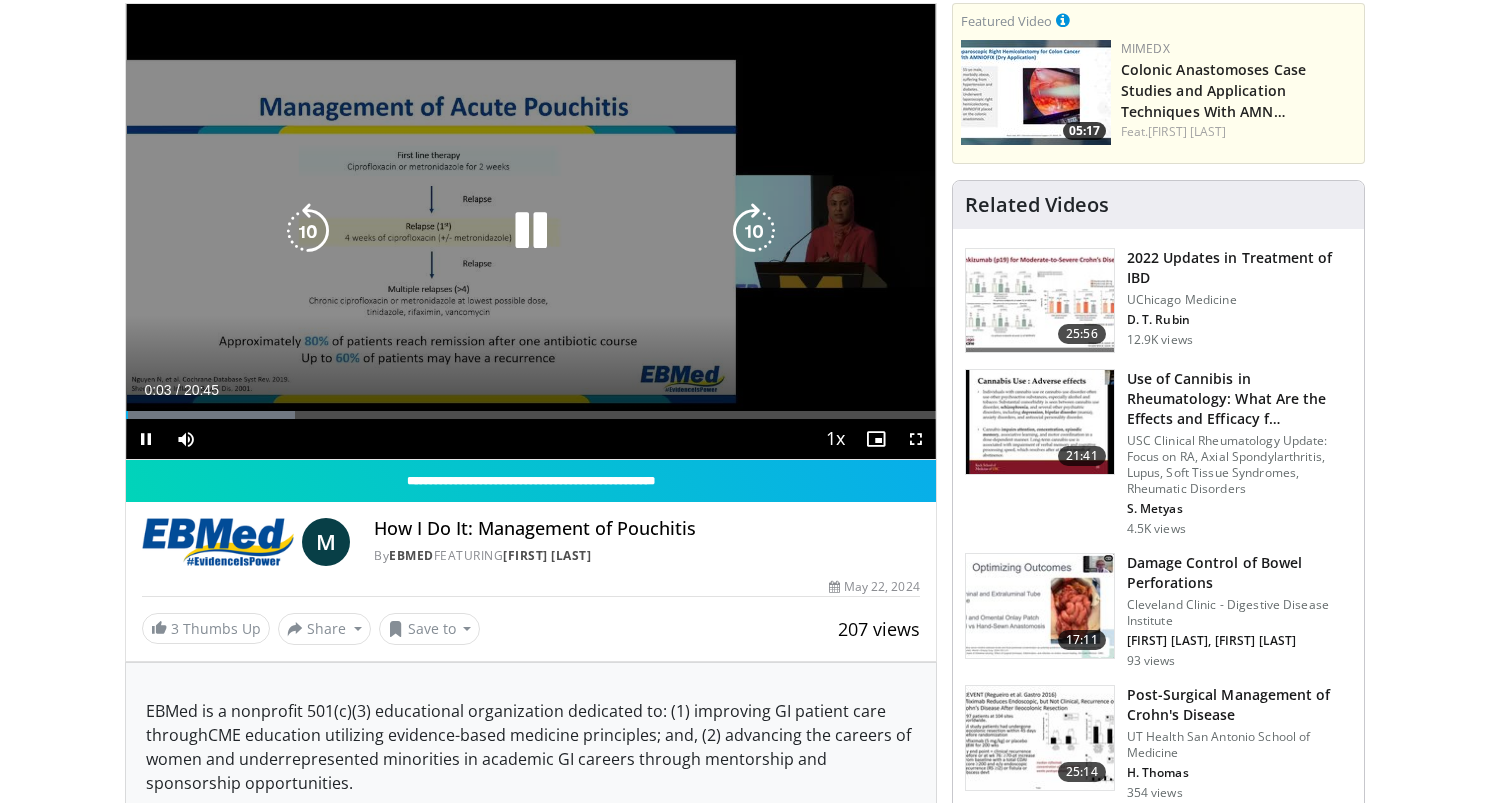 scroll, scrollTop: 119, scrollLeft: 0, axis: vertical 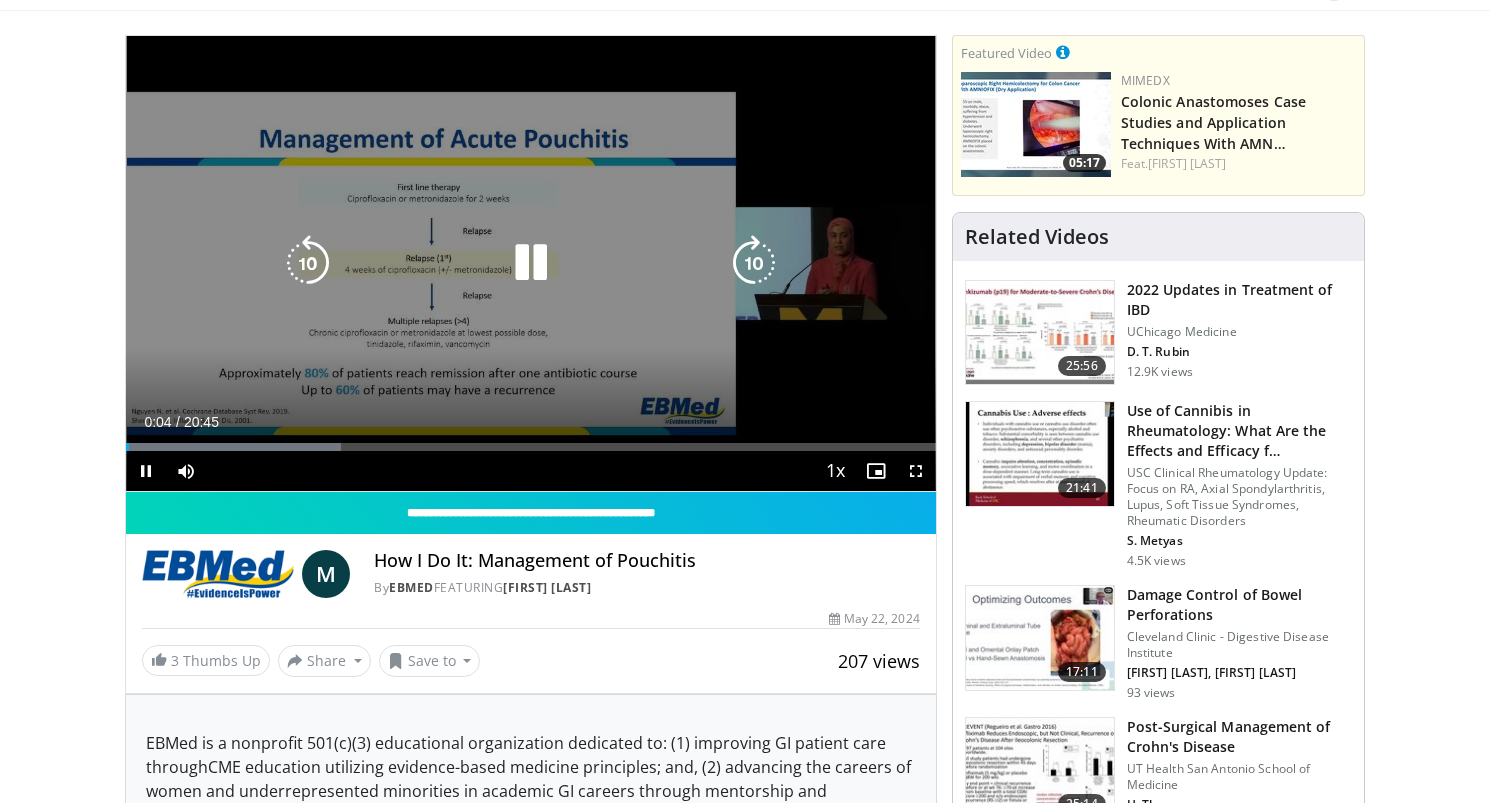 click at bounding box center [916, 471] 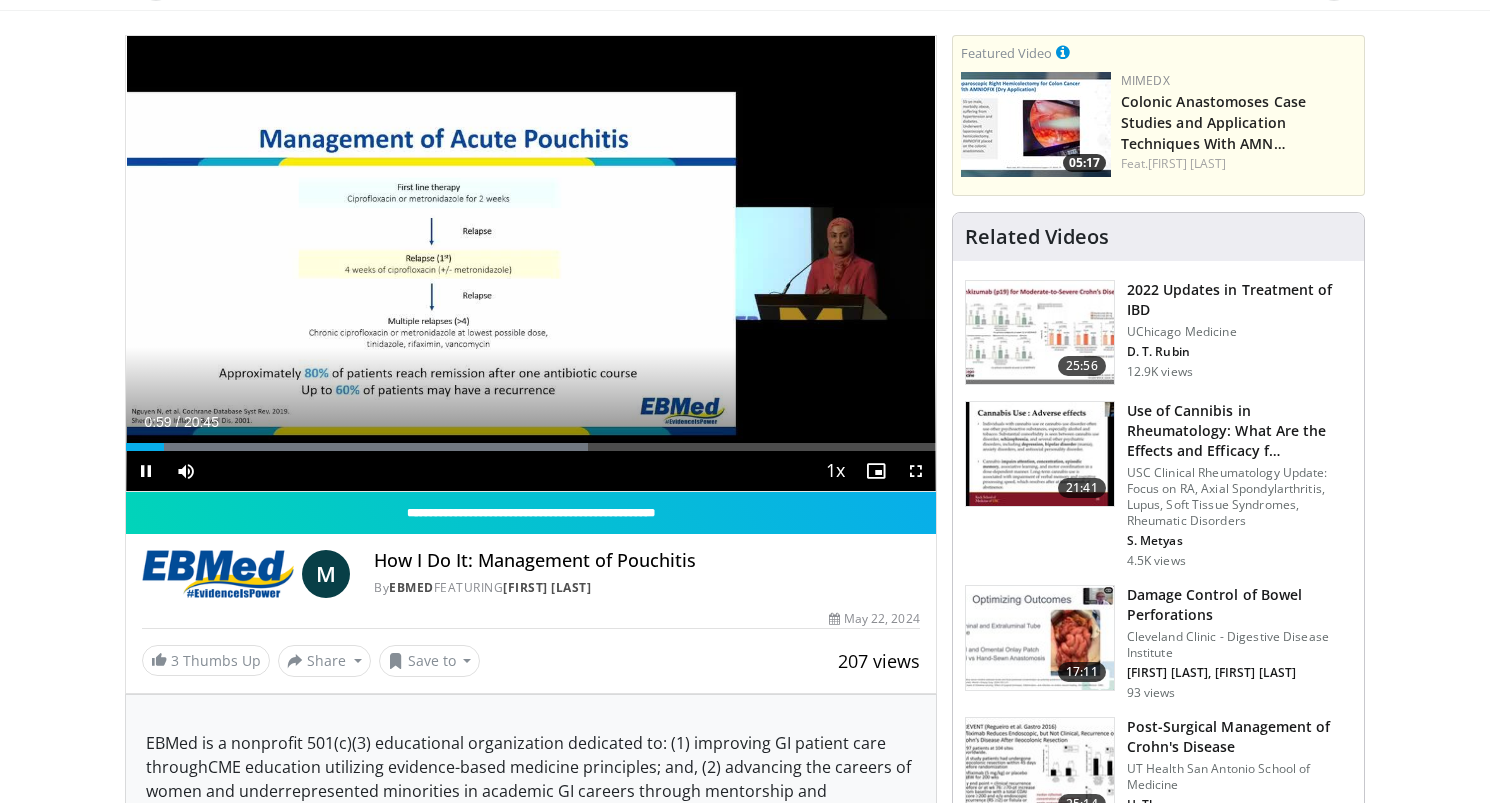 click at bounding box center [916, 471] 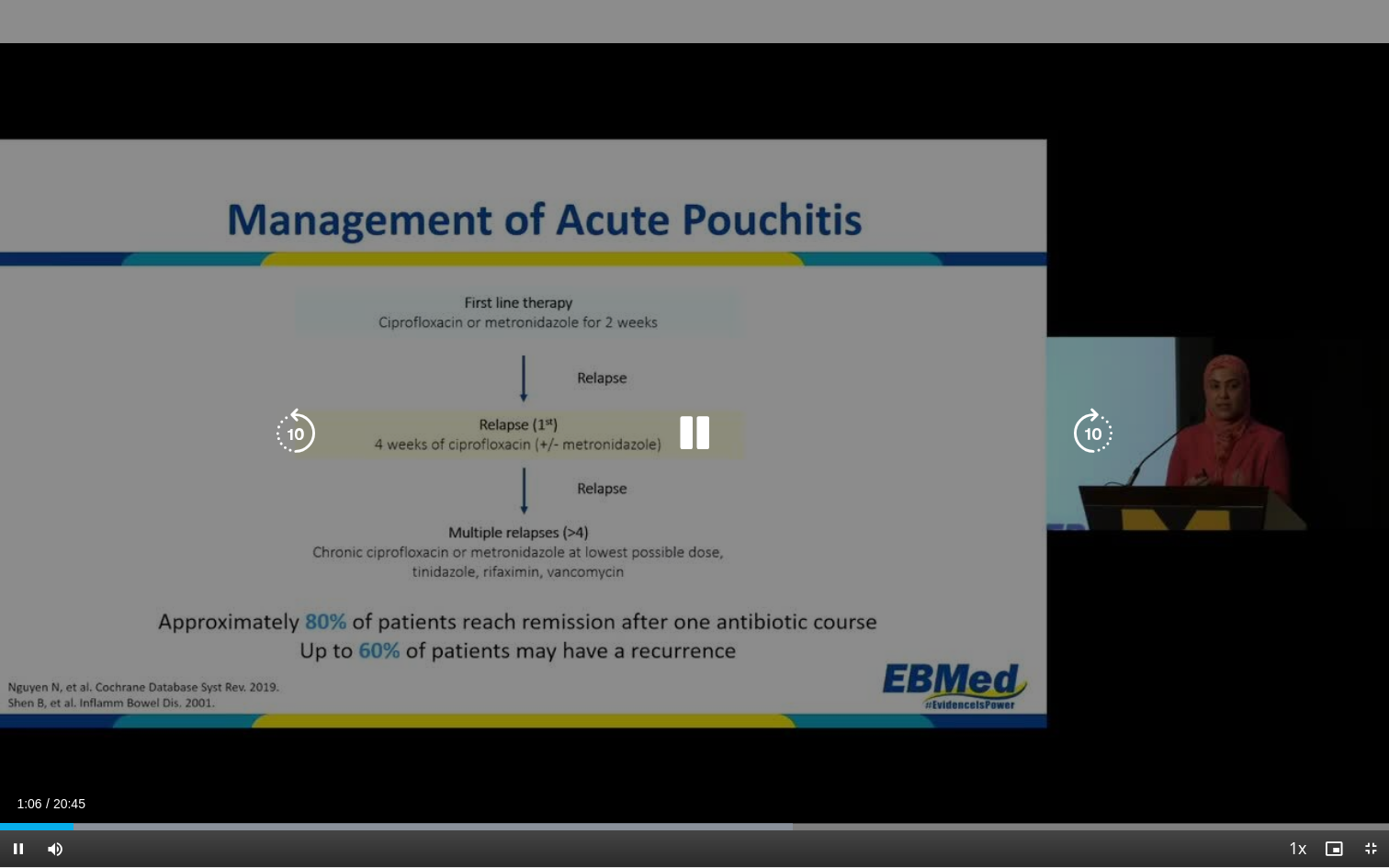 click at bounding box center [296, 434] 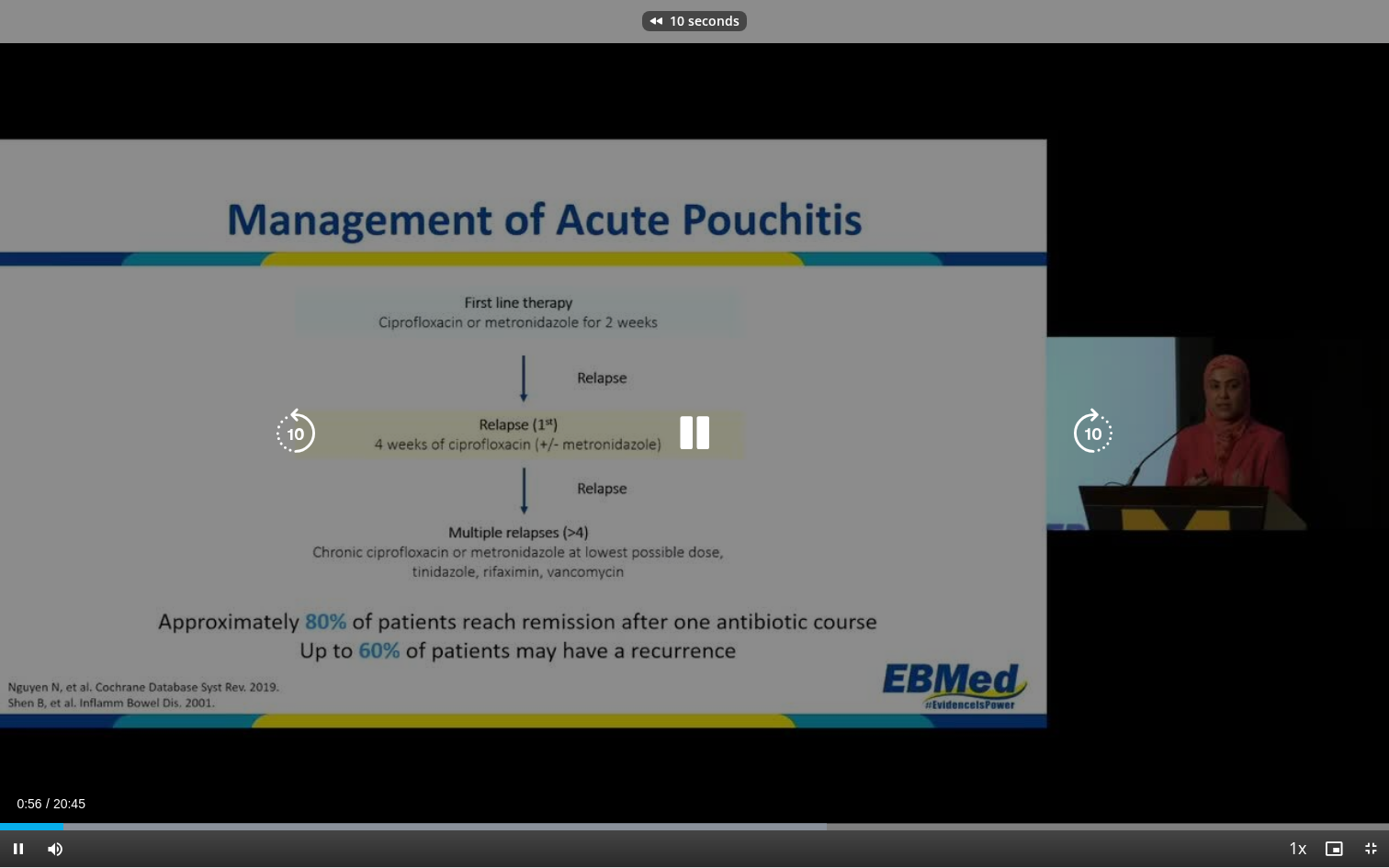 click at bounding box center [296, 434] 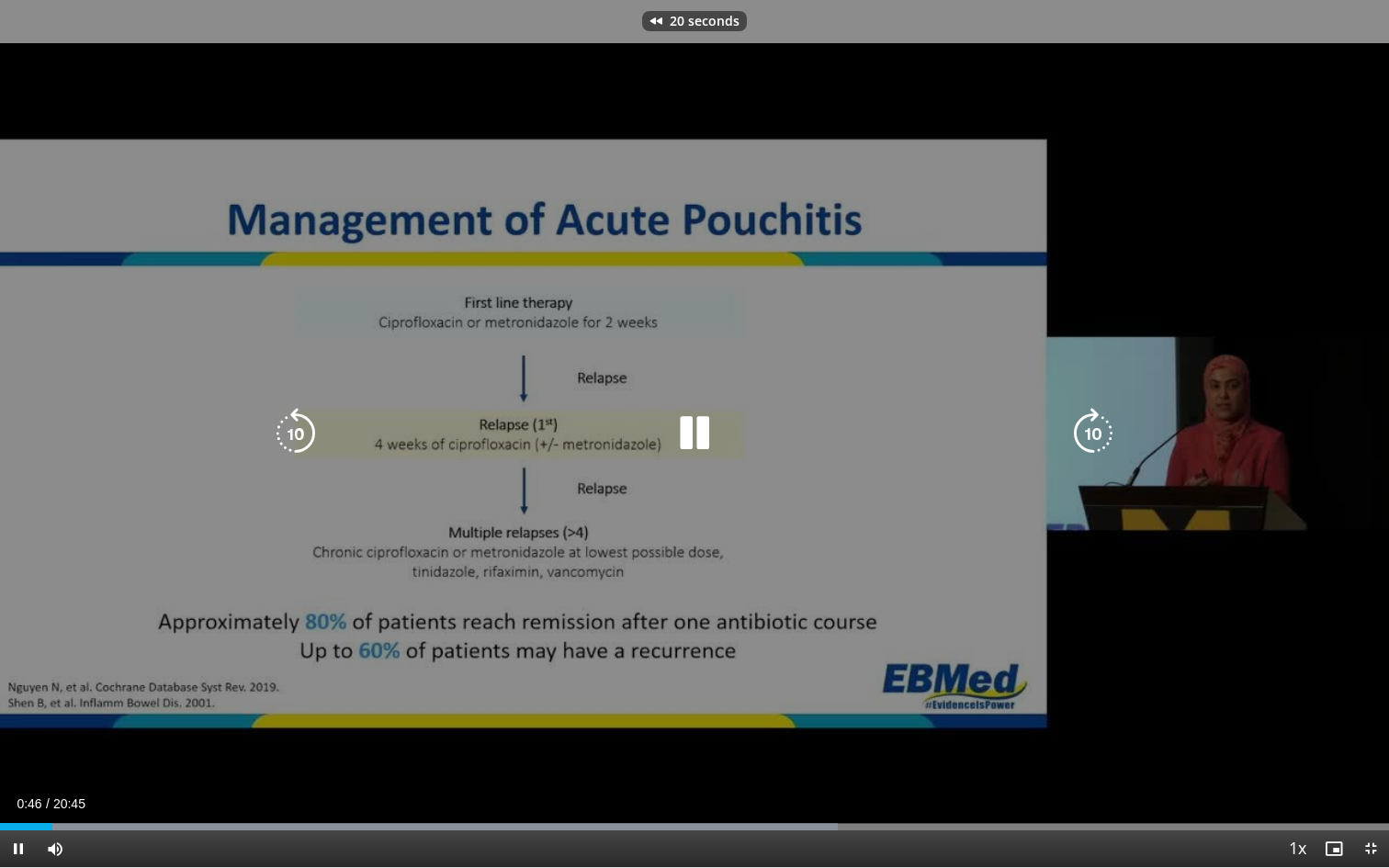 click at bounding box center [296, 434] 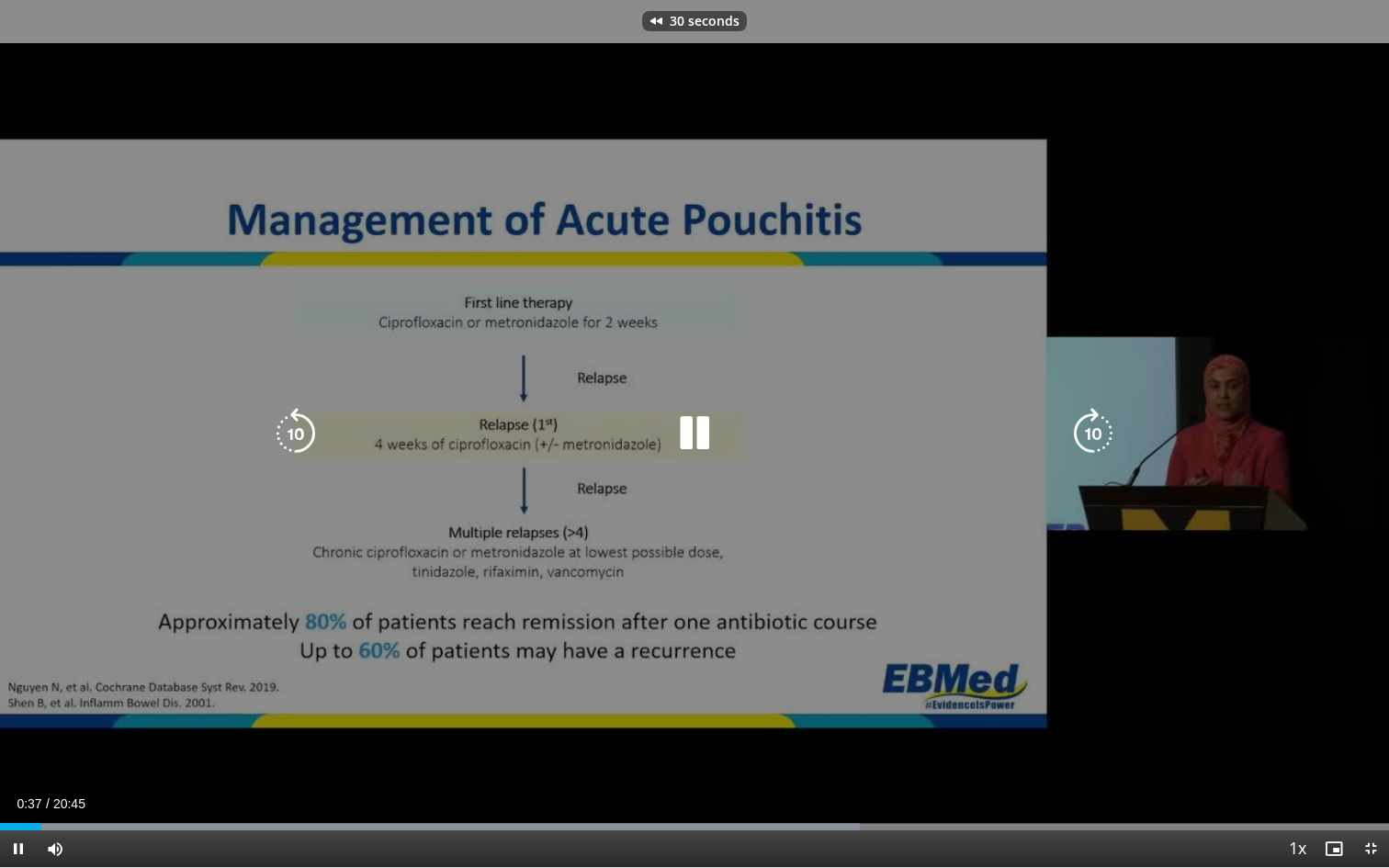 click at bounding box center (296, 434) 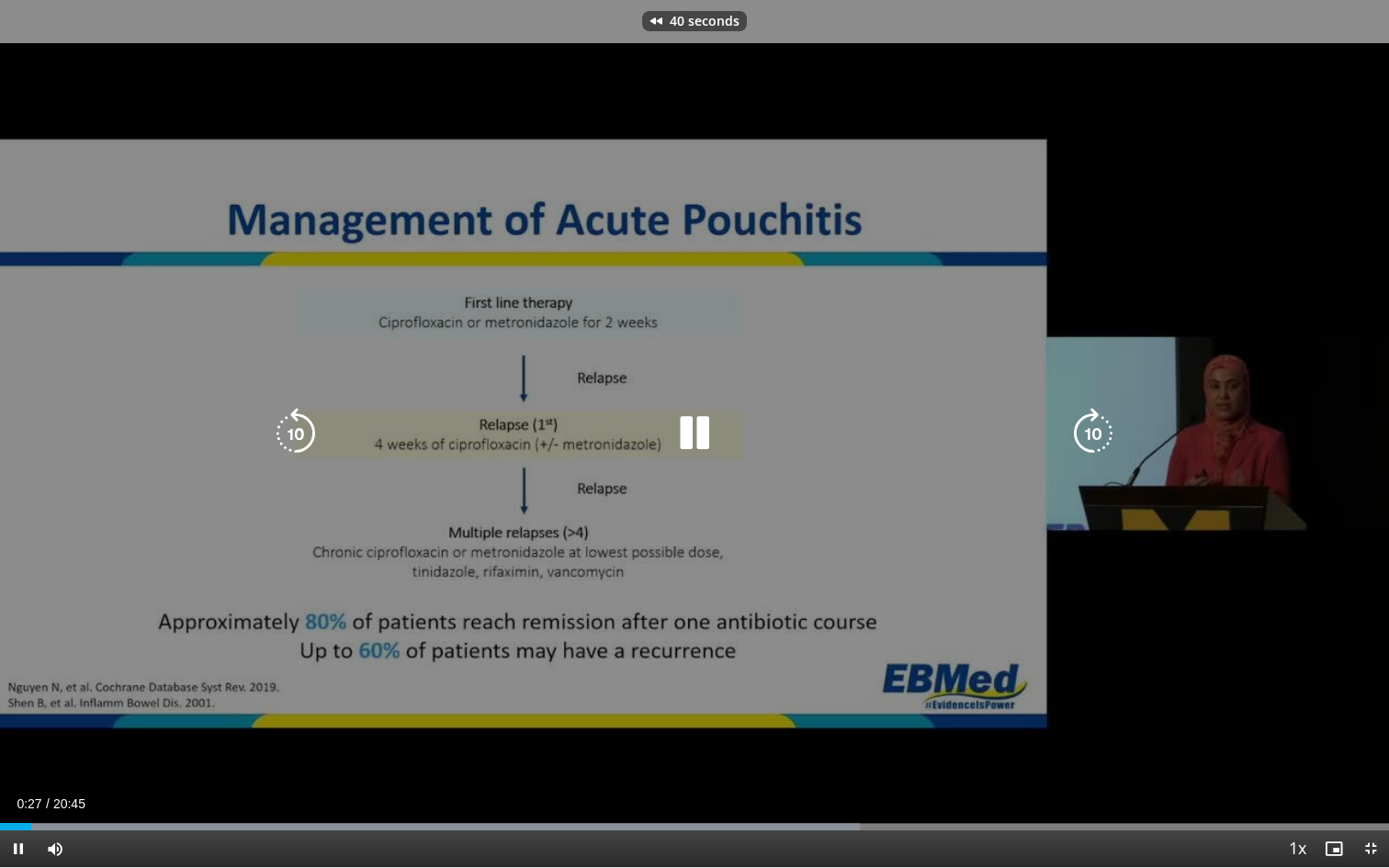 click at bounding box center (296, 434) 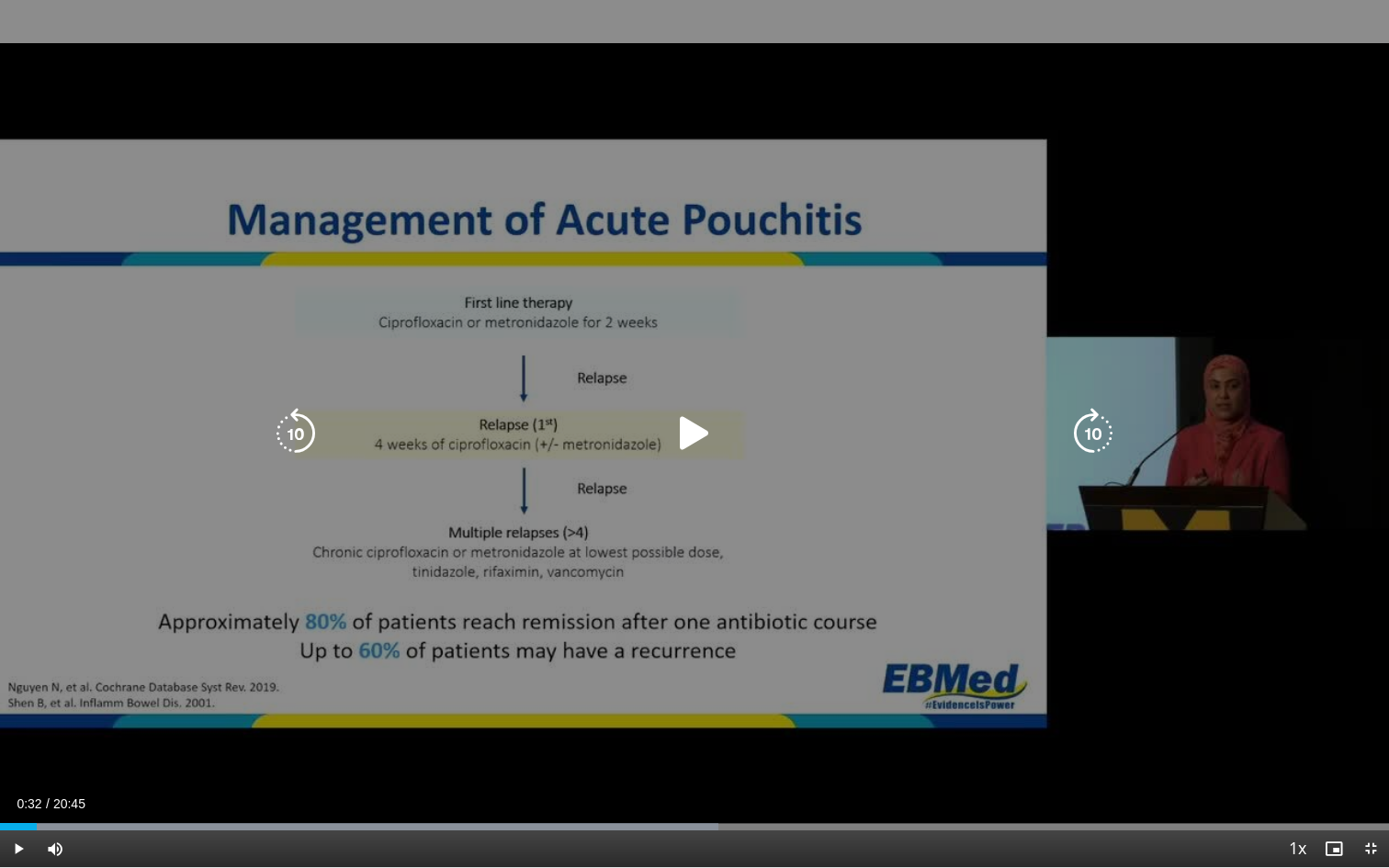 click at bounding box center [694, 434] 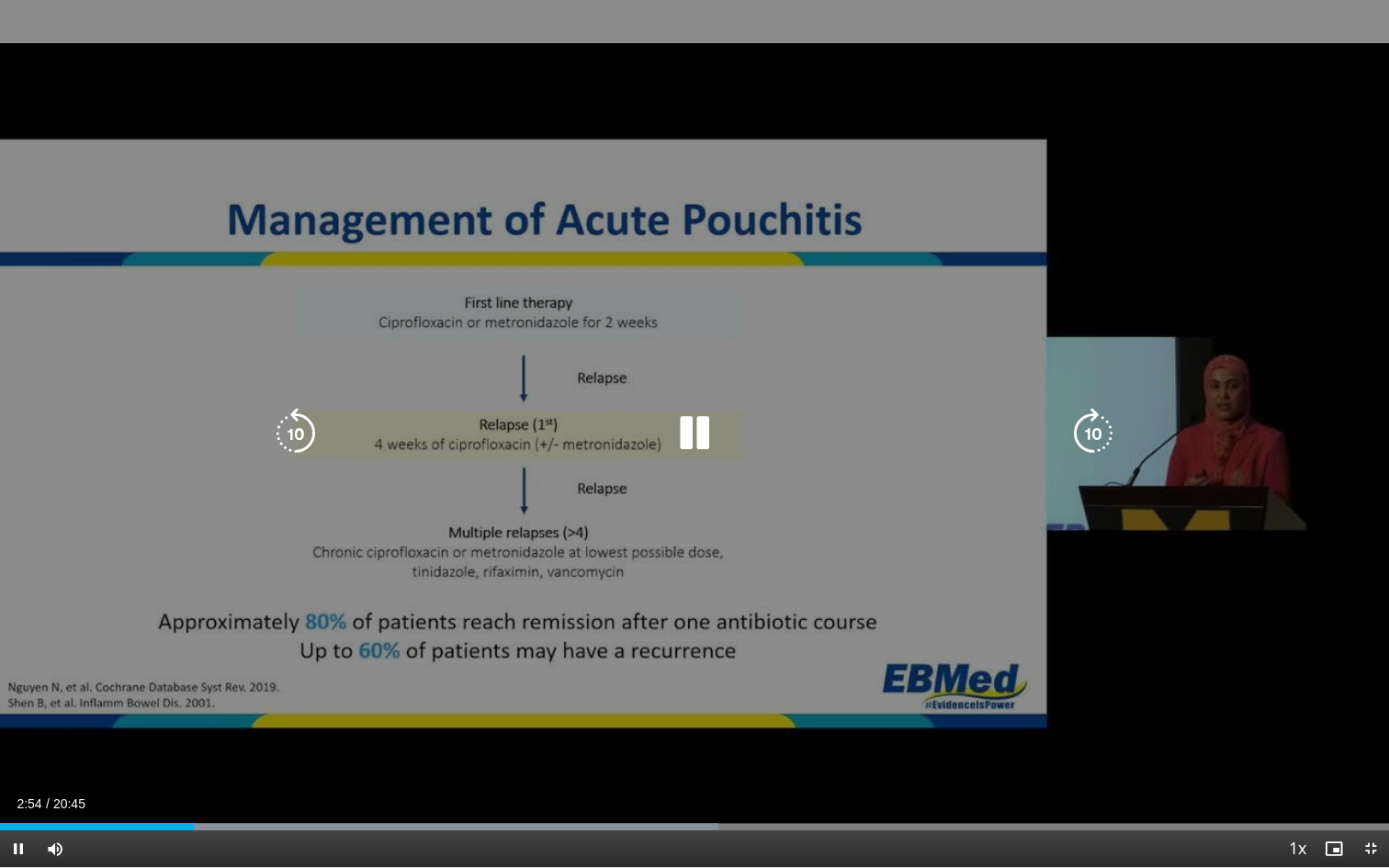 click at bounding box center [694, 434] 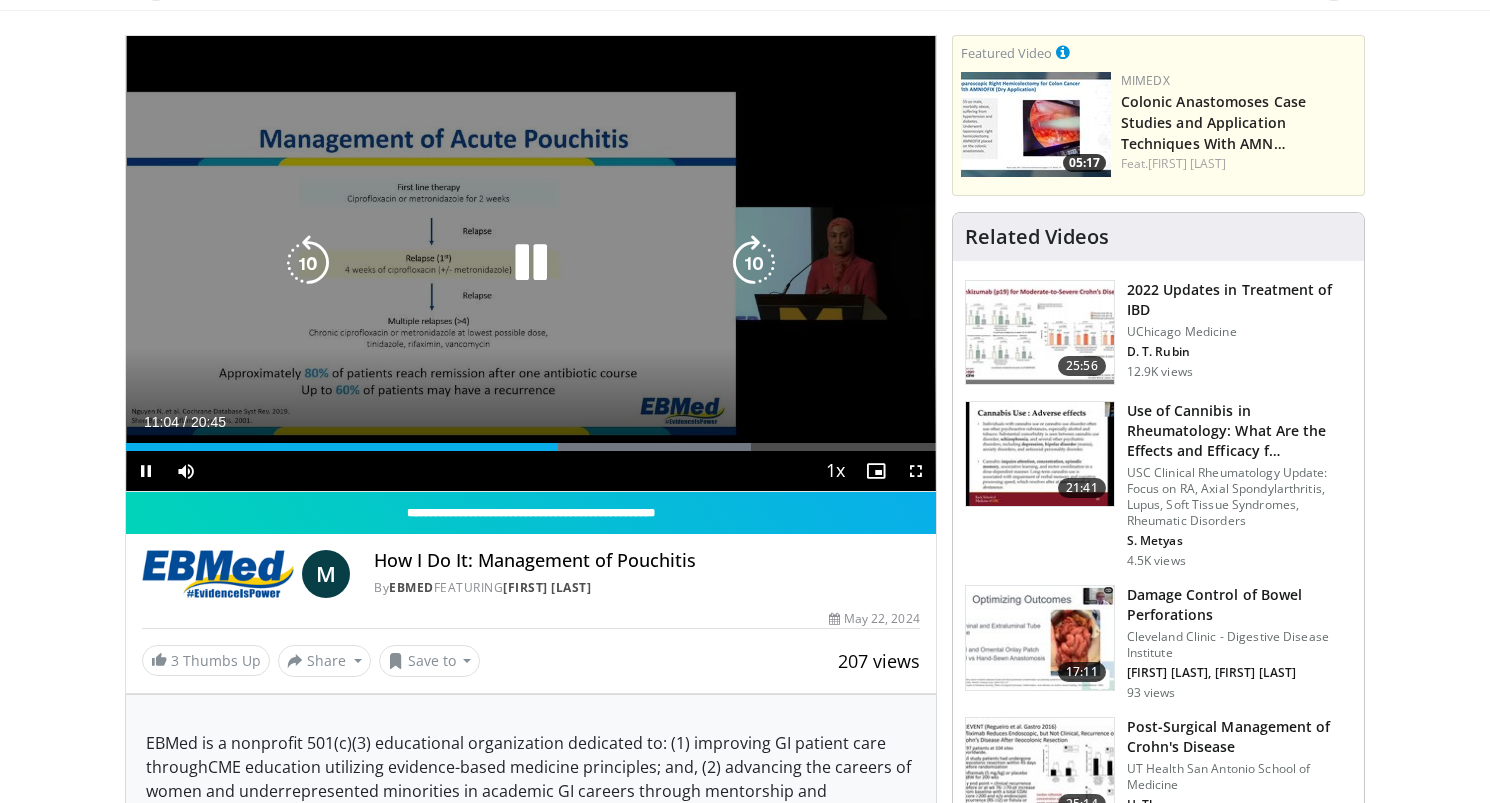 click at bounding box center (531, 263) 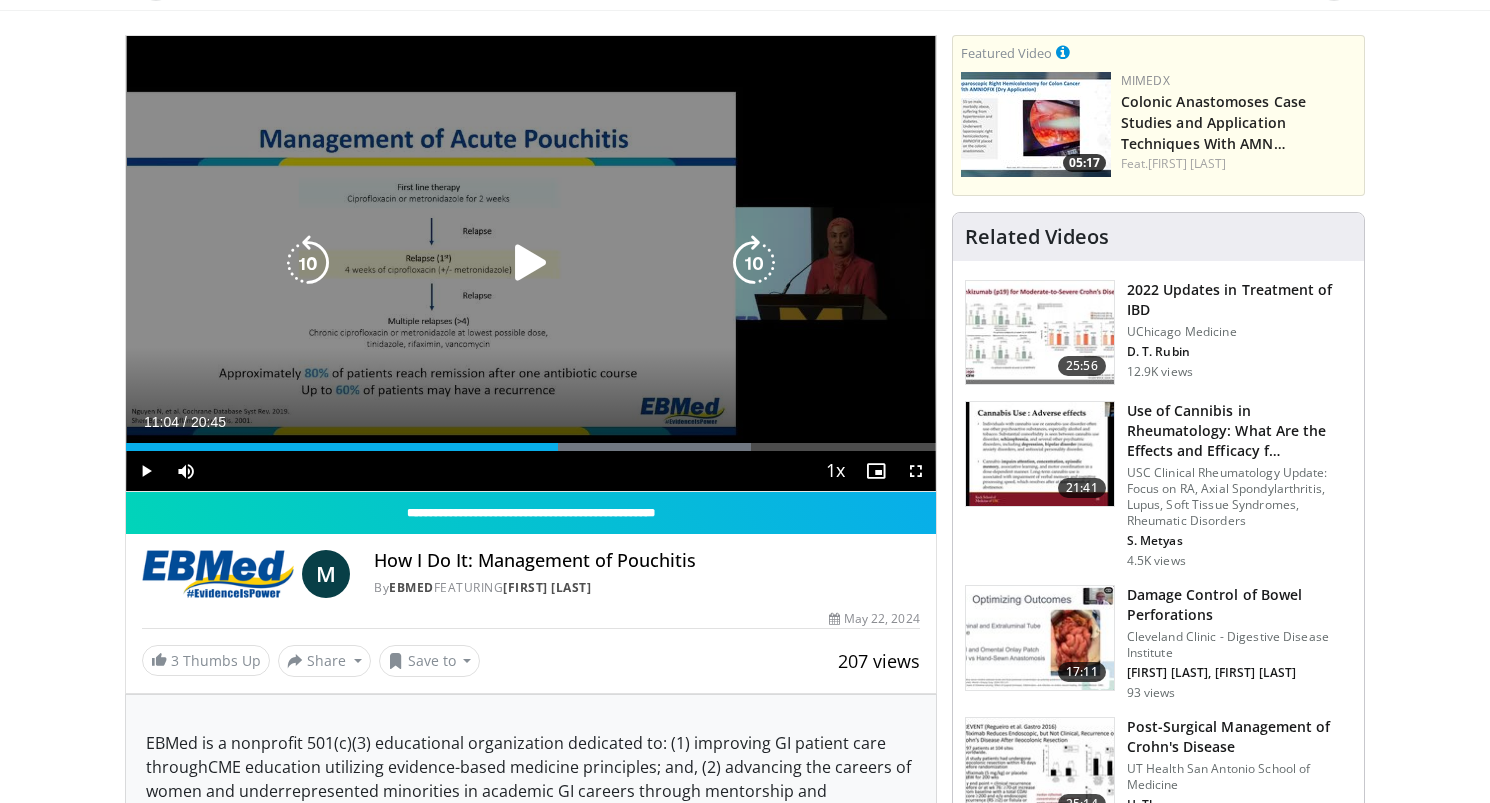 click at bounding box center (531, 263) 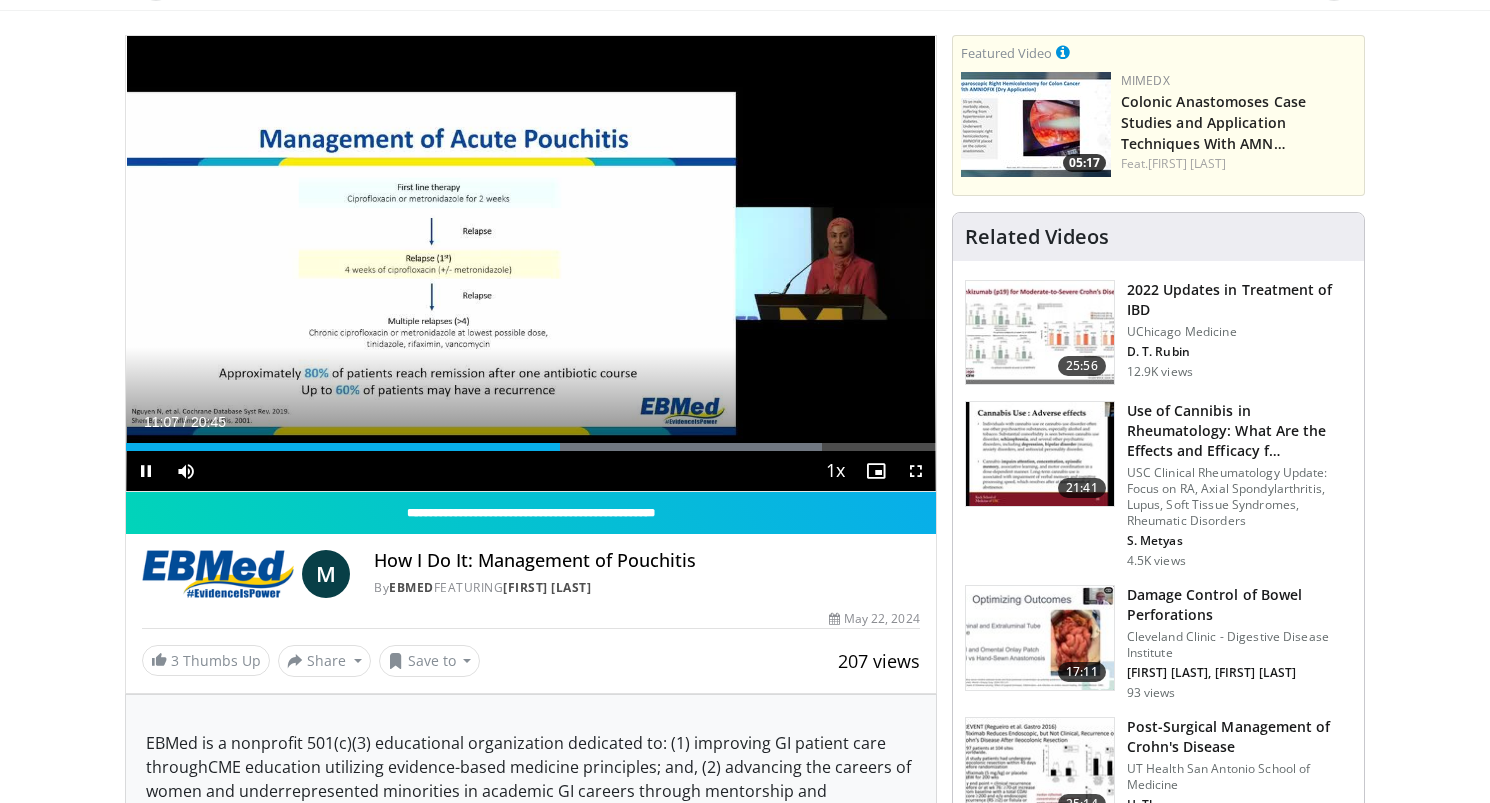 click at bounding box center [916, 471] 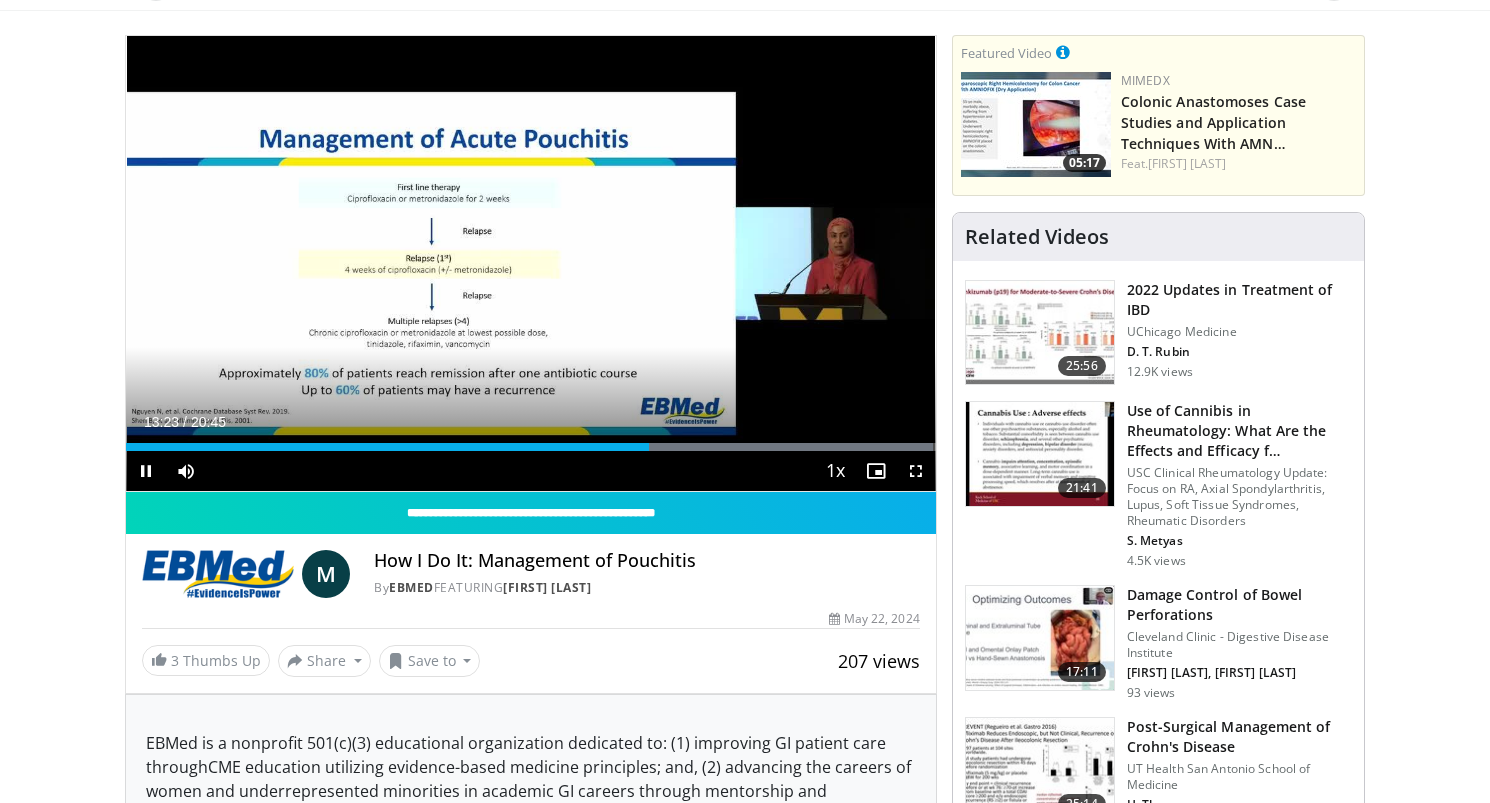 click at bounding box center [916, 471] 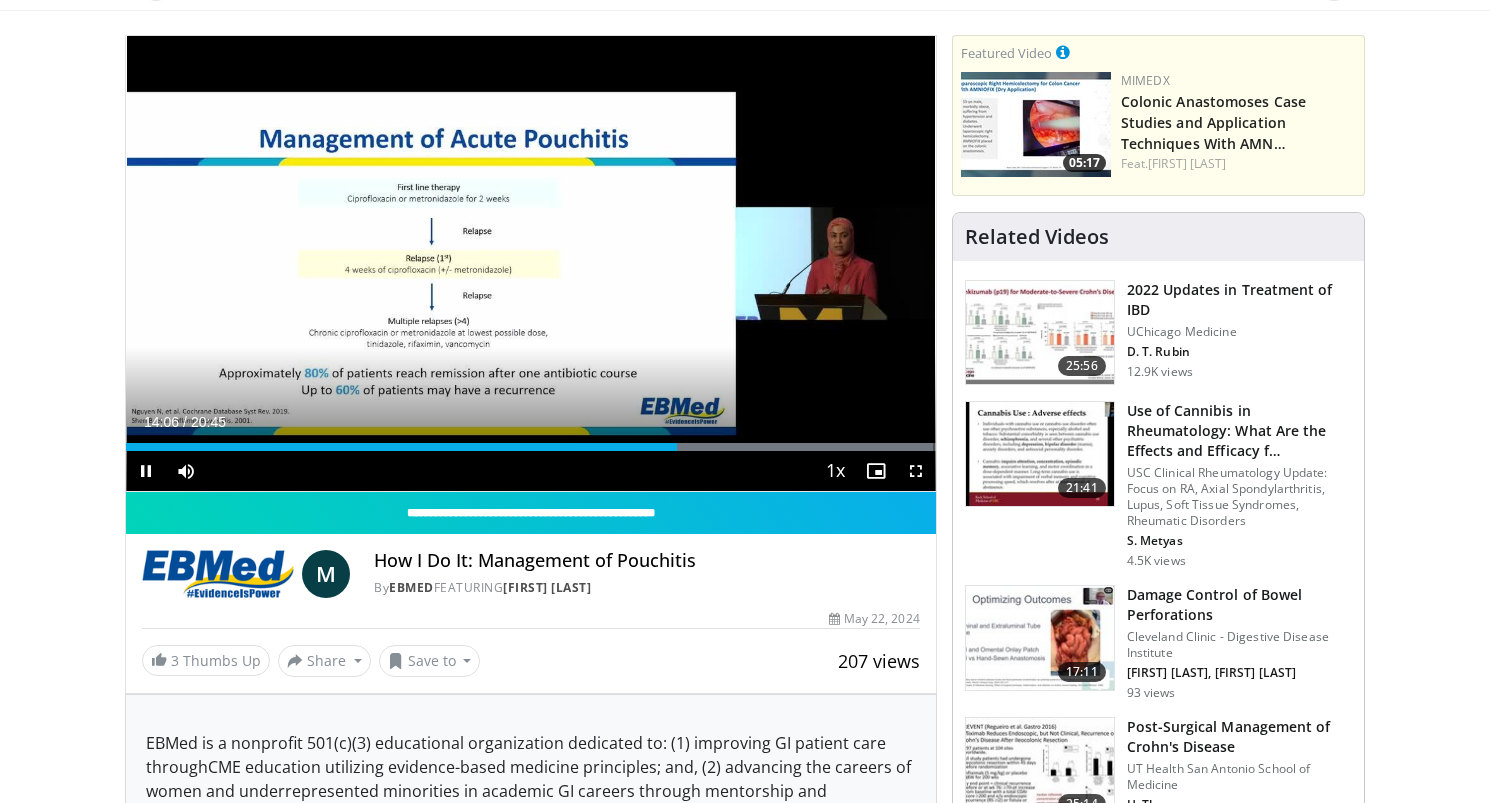 click at bounding box center (916, 471) 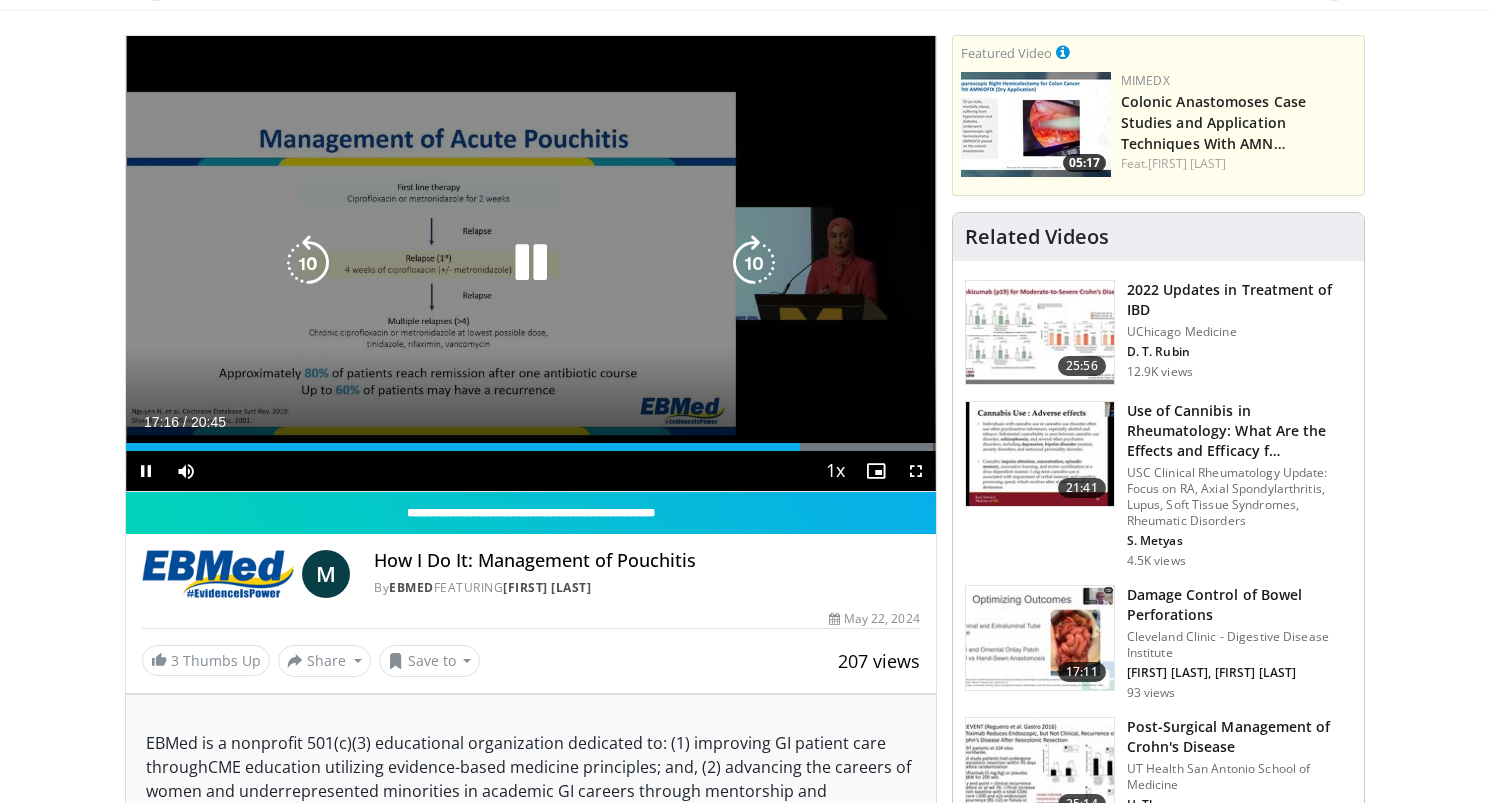 click at bounding box center [531, 263] 